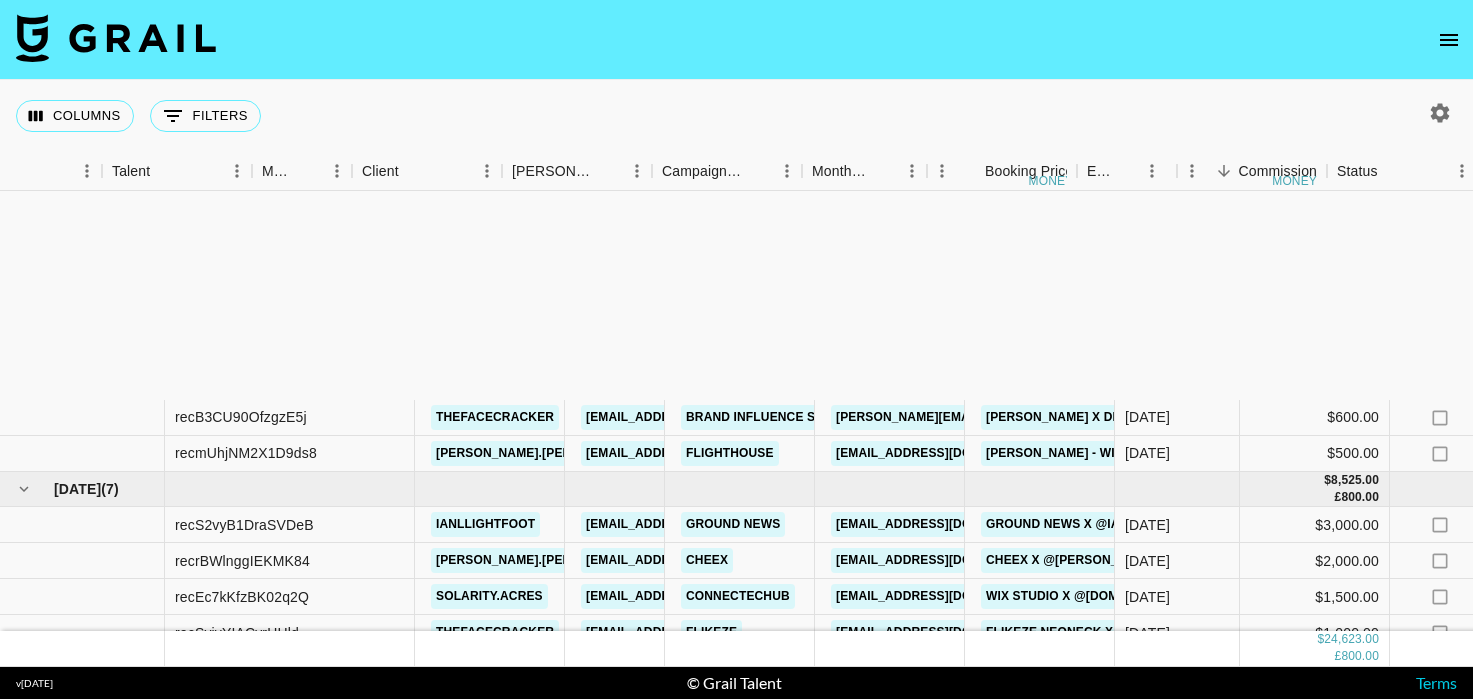 scroll, scrollTop: 0, scrollLeft: 0, axis: both 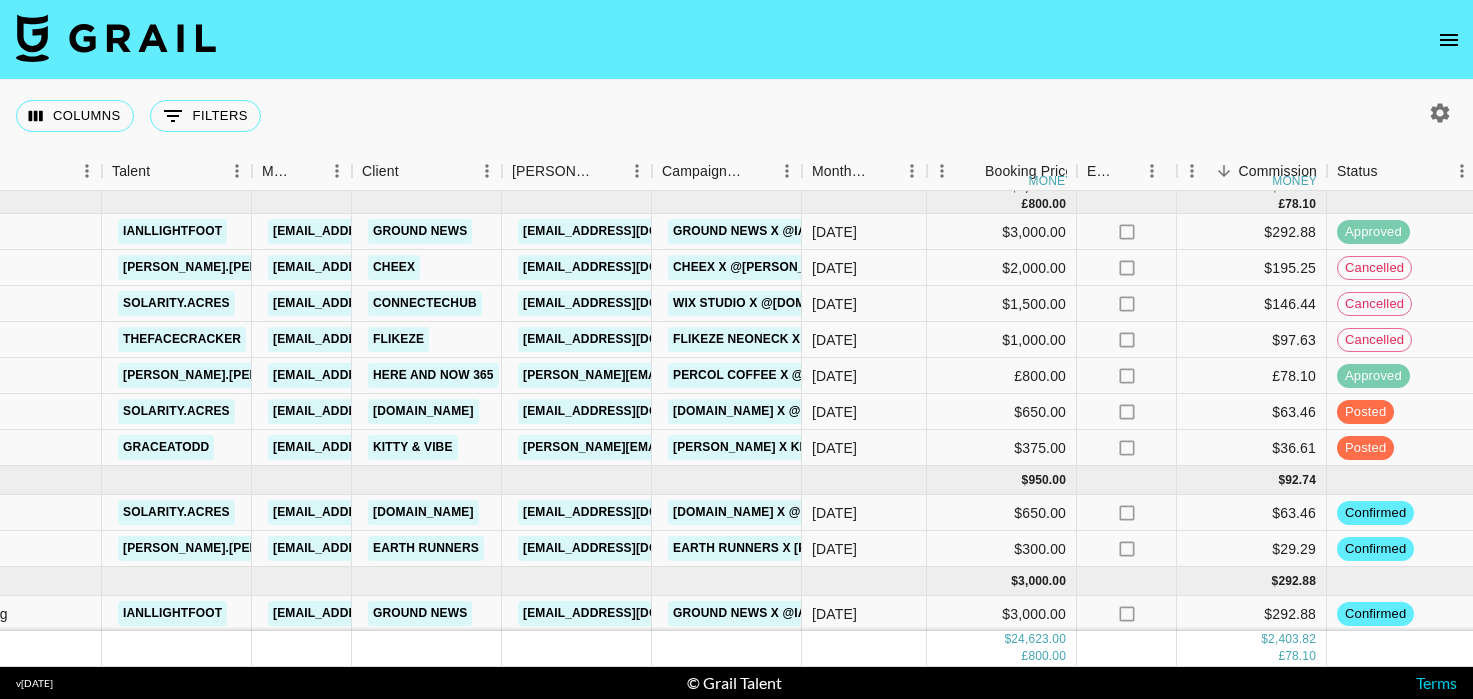 click 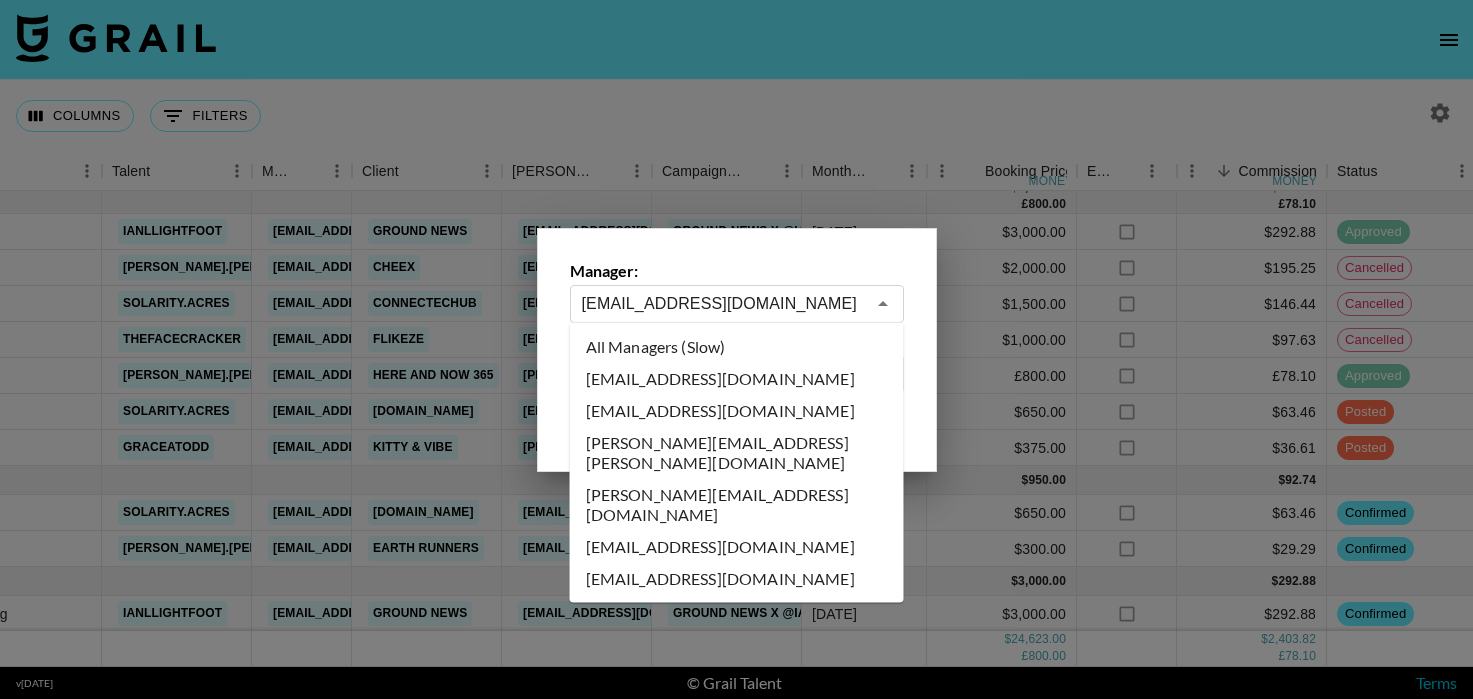 click on "[EMAIL_ADDRESS][DOMAIN_NAME]" at bounding box center (723, 303) 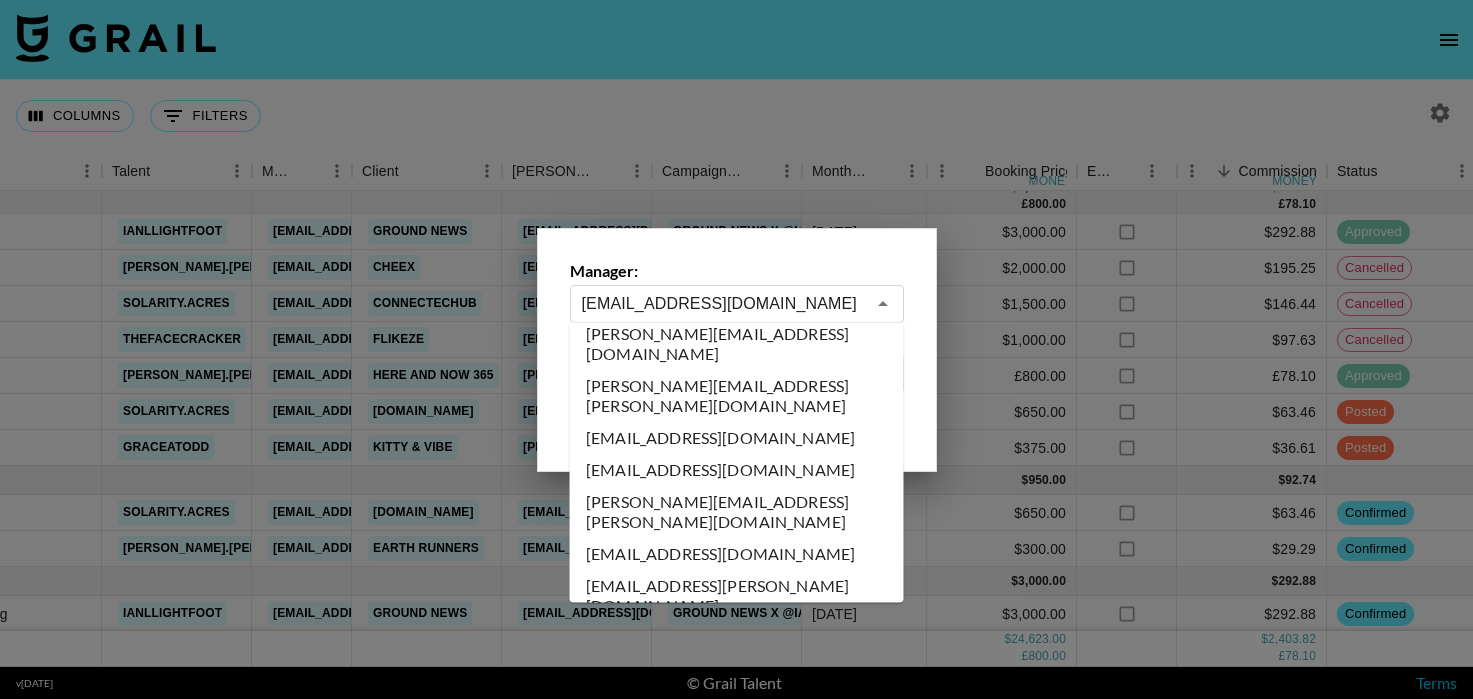 click on "[EMAIL_ADDRESS][DOMAIN_NAME]" at bounding box center (737, 1339) 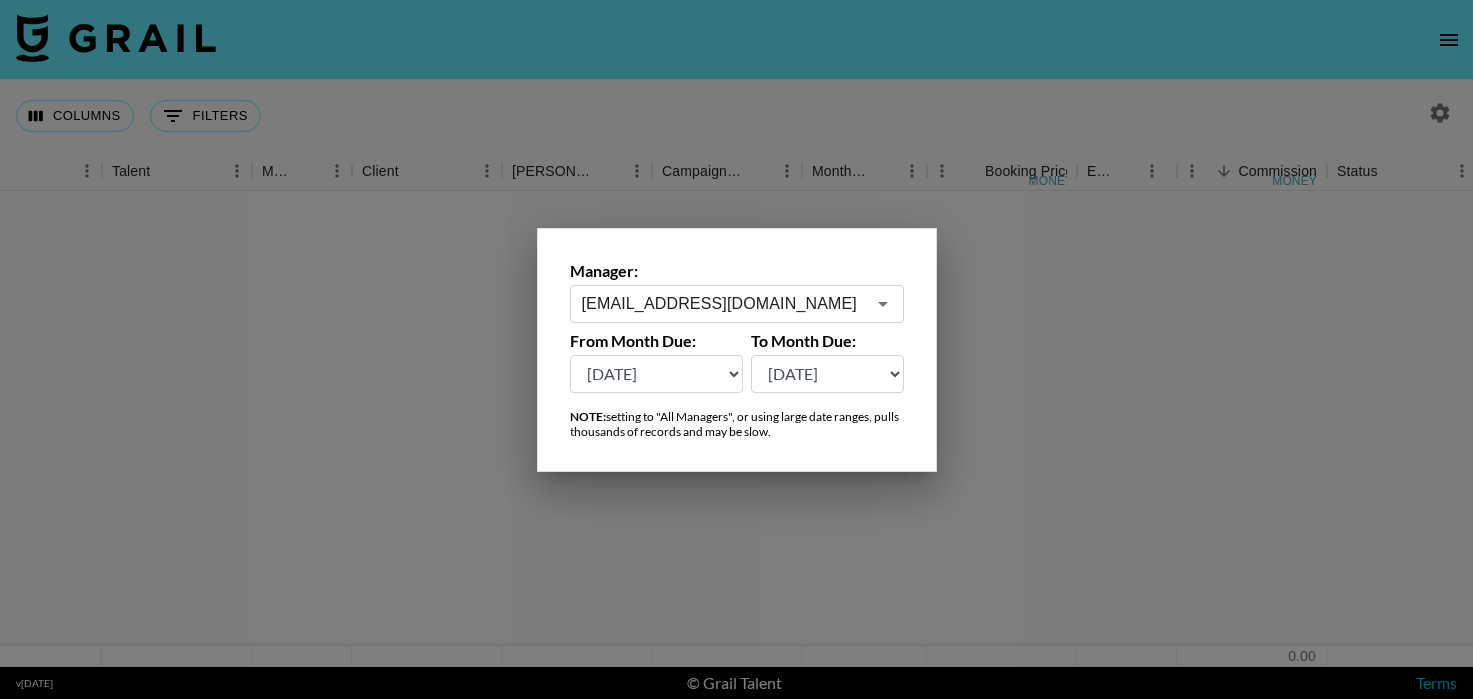 scroll, scrollTop: 0, scrollLeft: 313, axis: horizontal 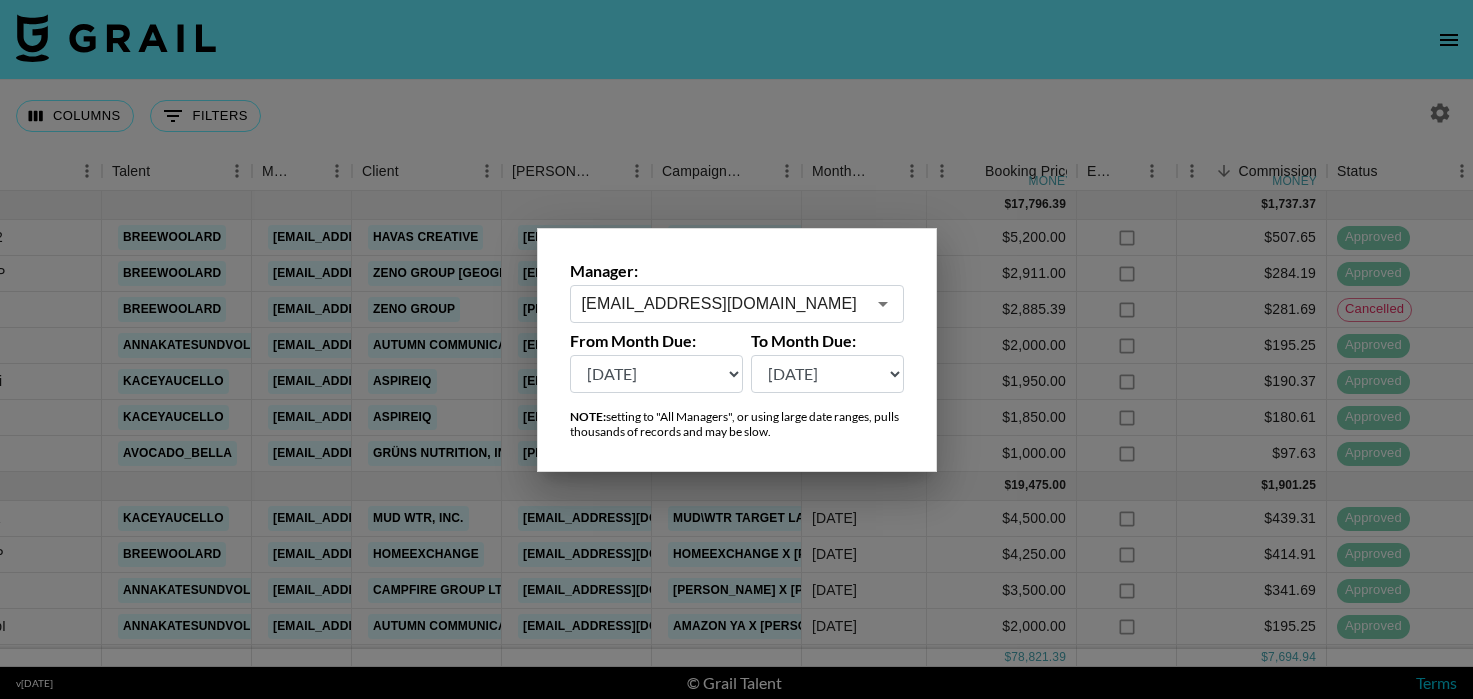 click at bounding box center (736, 349) 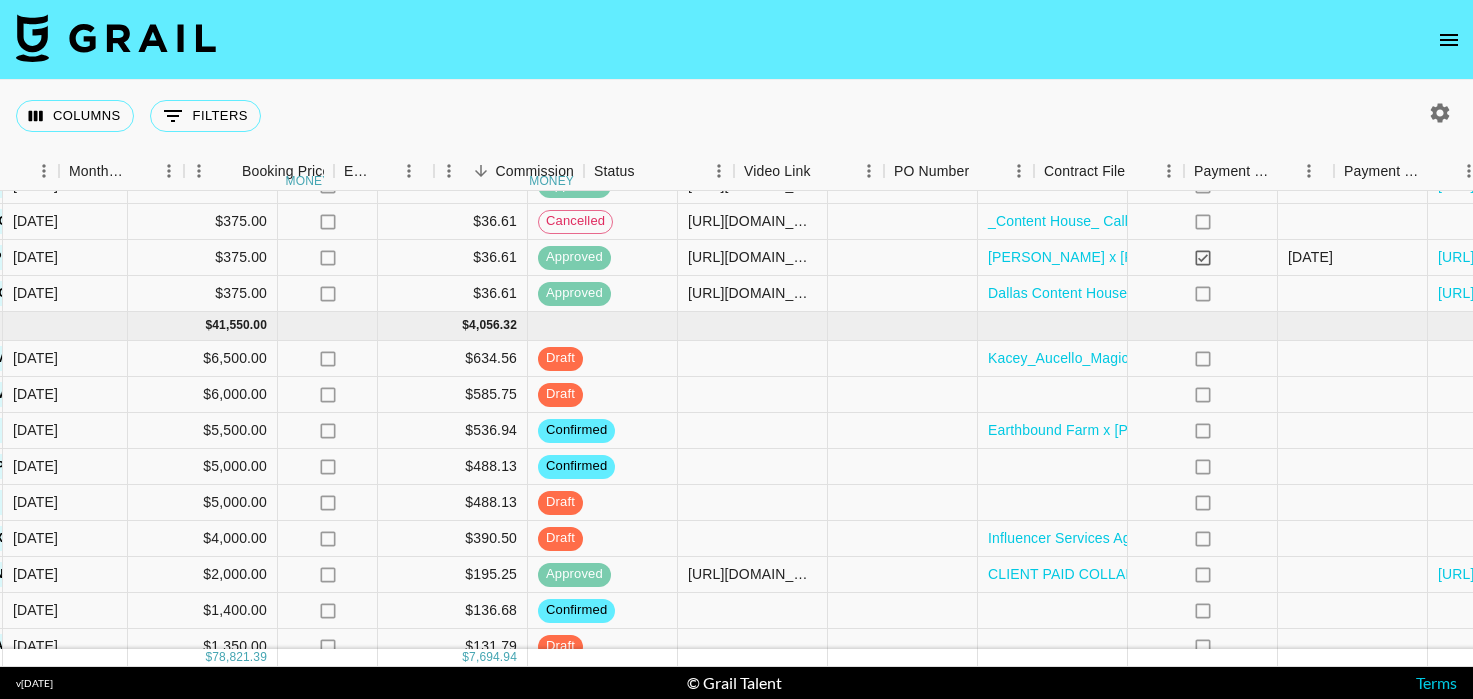 scroll, scrollTop: 585, scrollLeft: 1124, axis: both 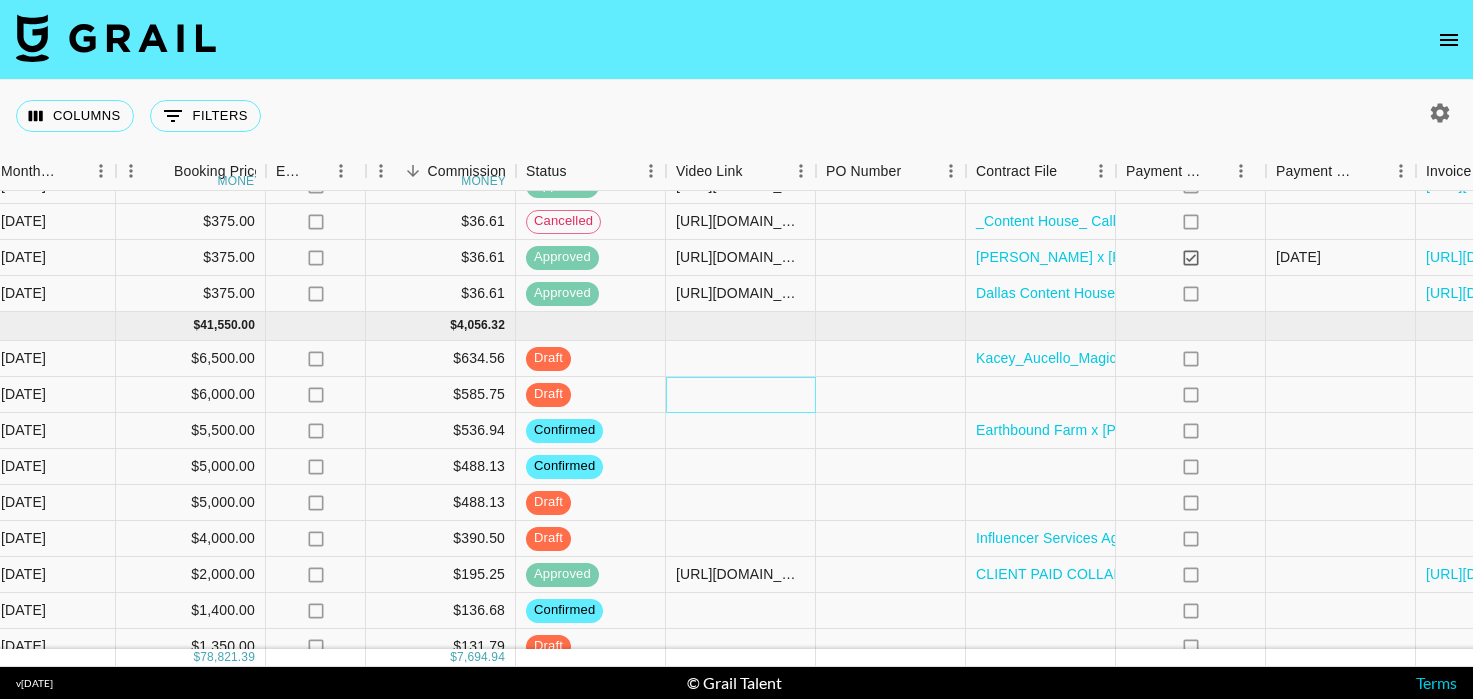click at bounding box center [741, 395] 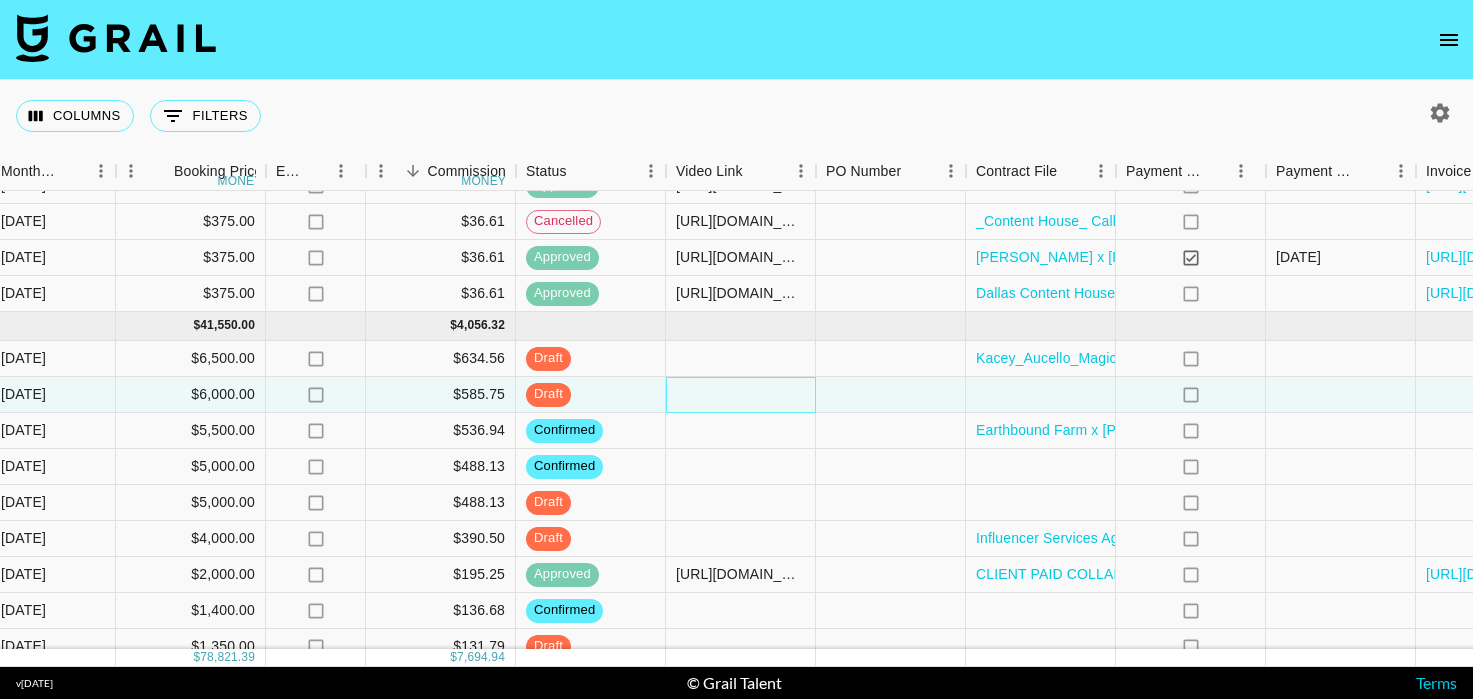 click at bounding box center [741, 395] 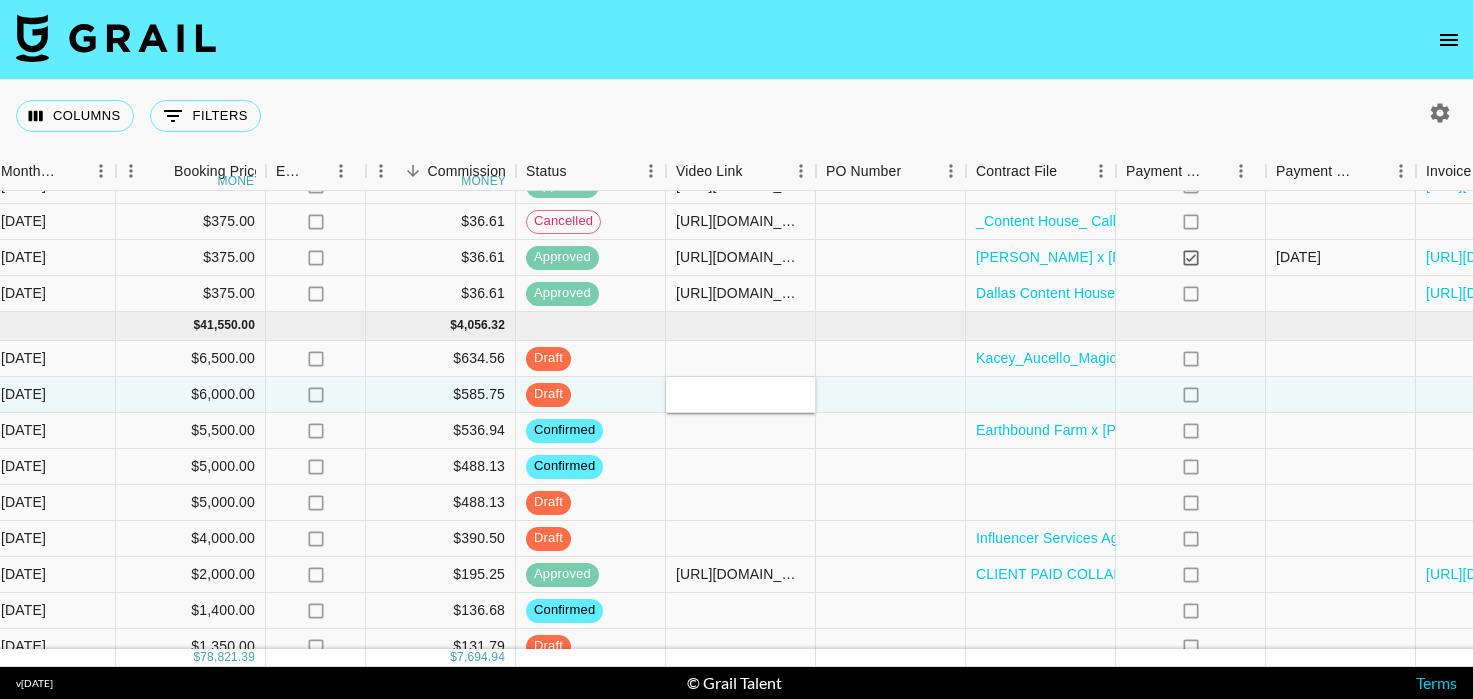 type on "[URL][DOMAIN_NAME]" 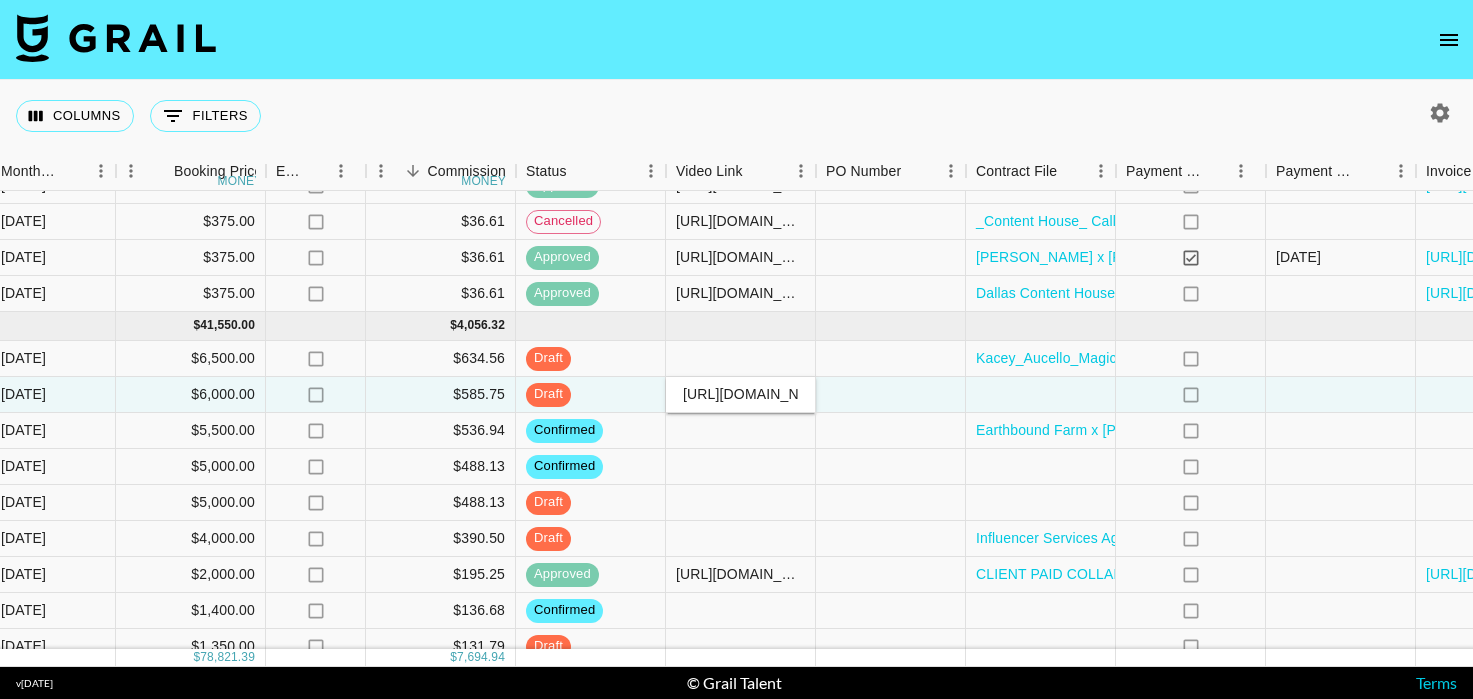 scroll, scrollTop: 0, scrollLeft: 222, axis: horizontal 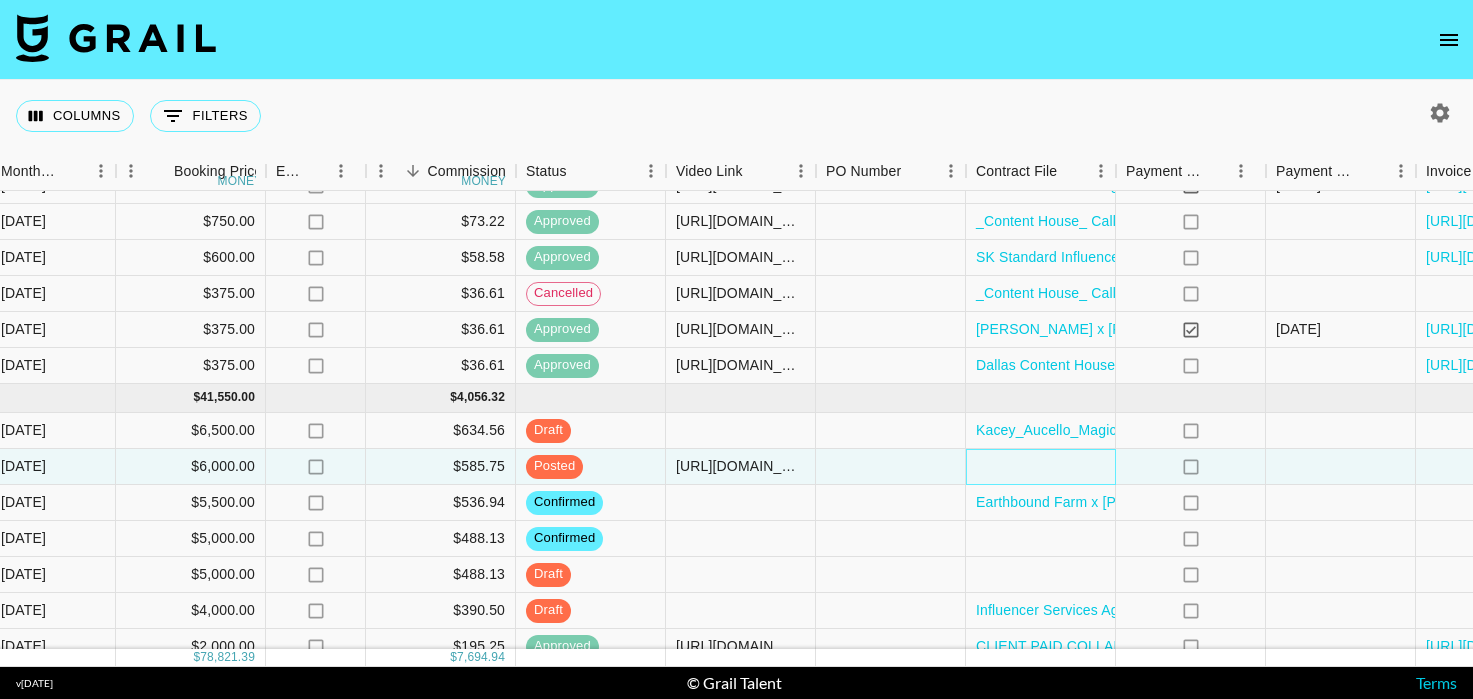 click at bounding box center (1041, 467) 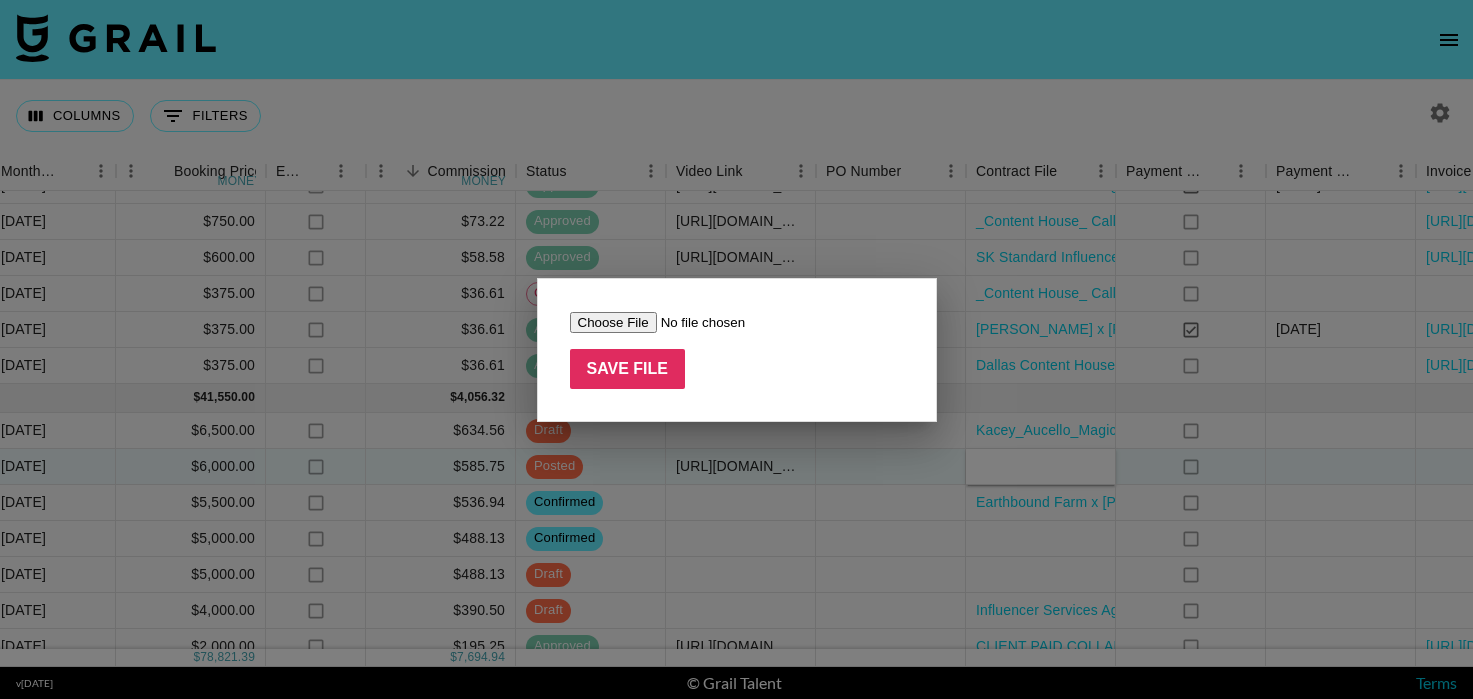 click at bounding box center [696, 322] 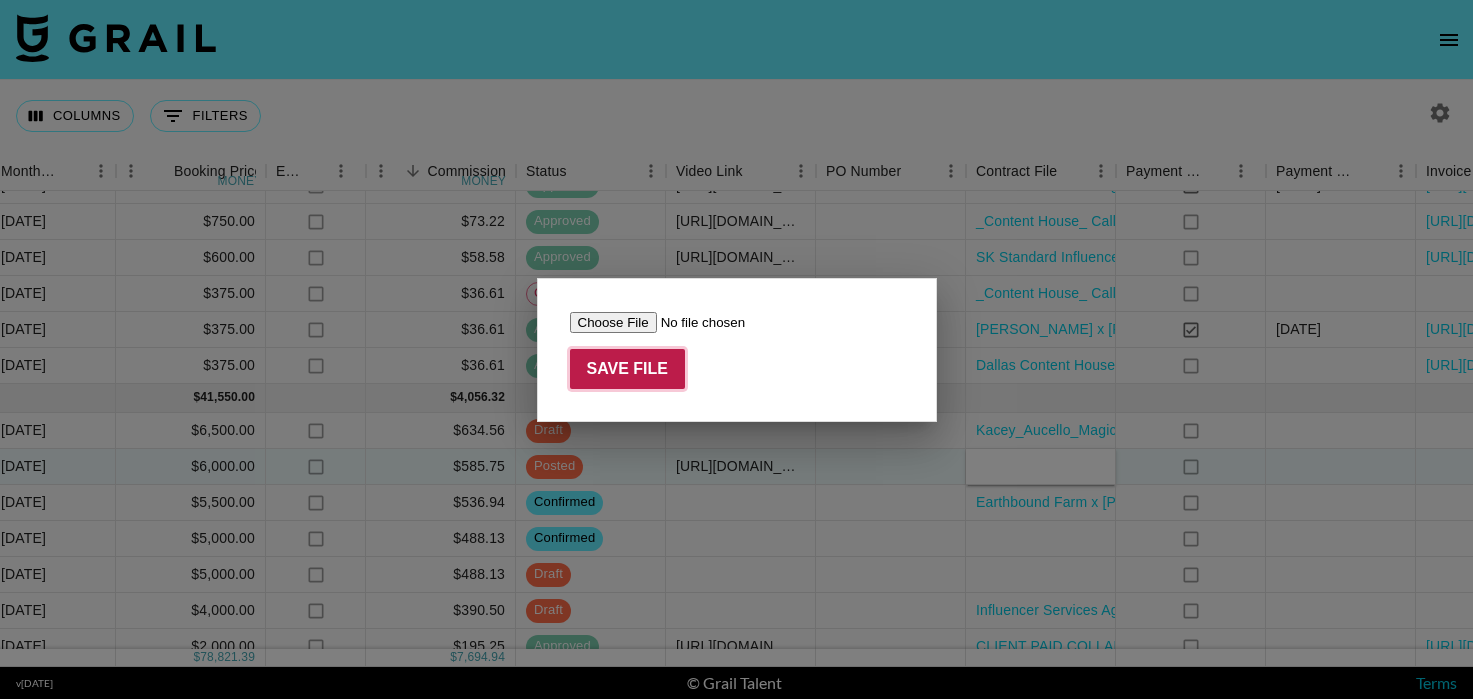 click on "Save File" at bounding box center (628, 369) 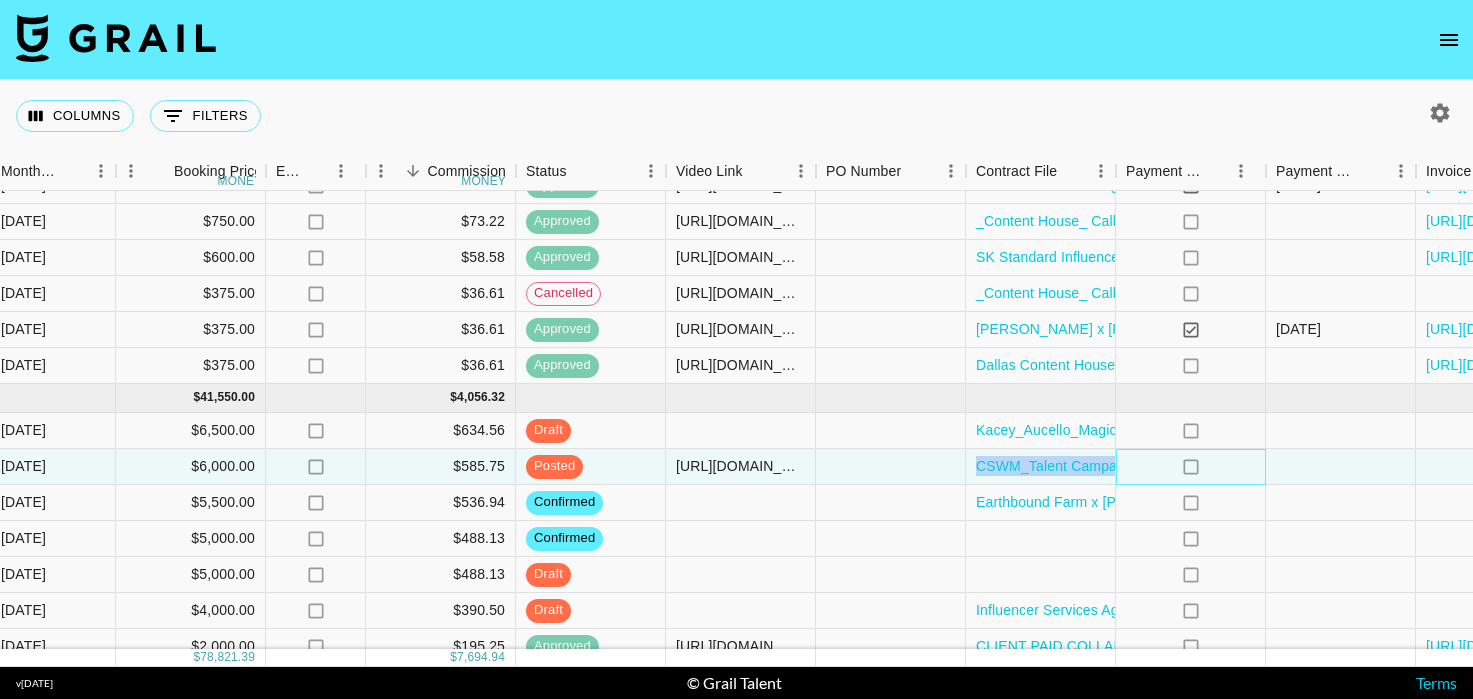 click on "no" at bounding box center (1191, 467) 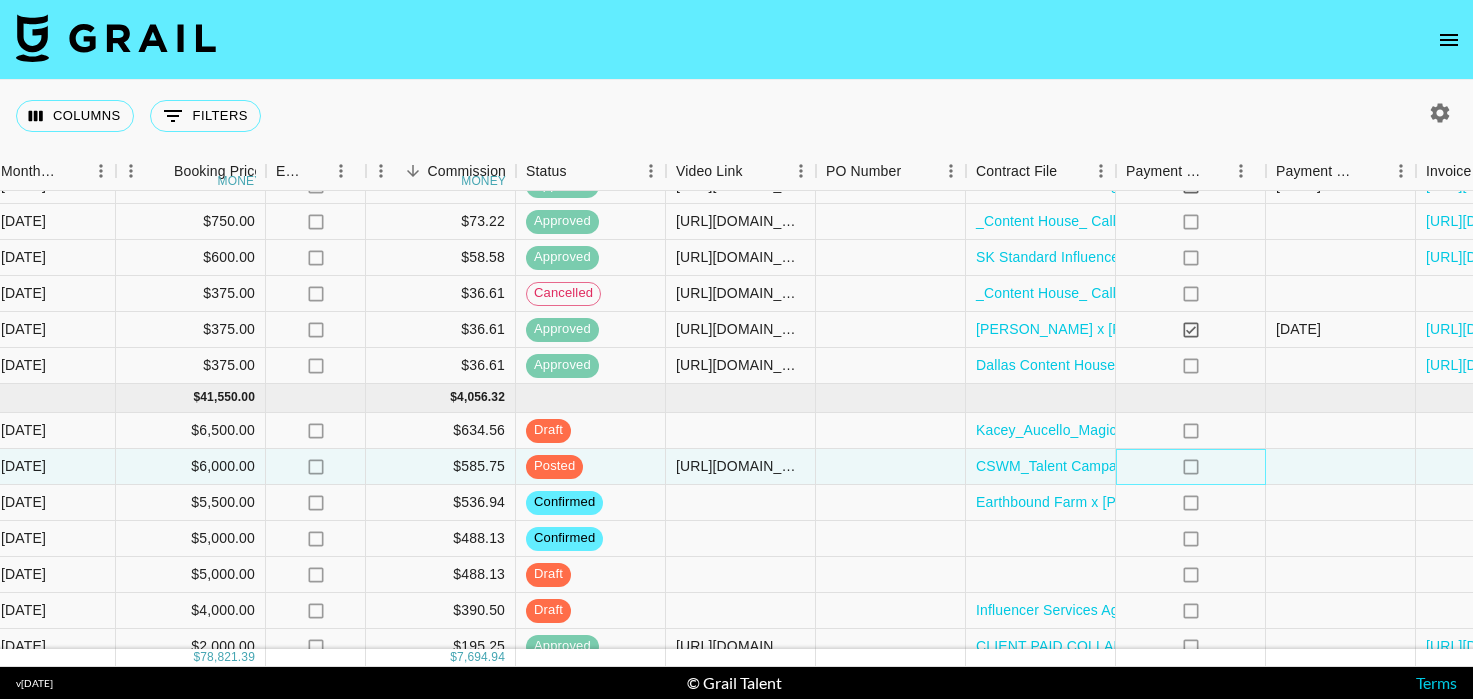 scroll, scrollTop: 513, scrollLeft: 1297, axis: both 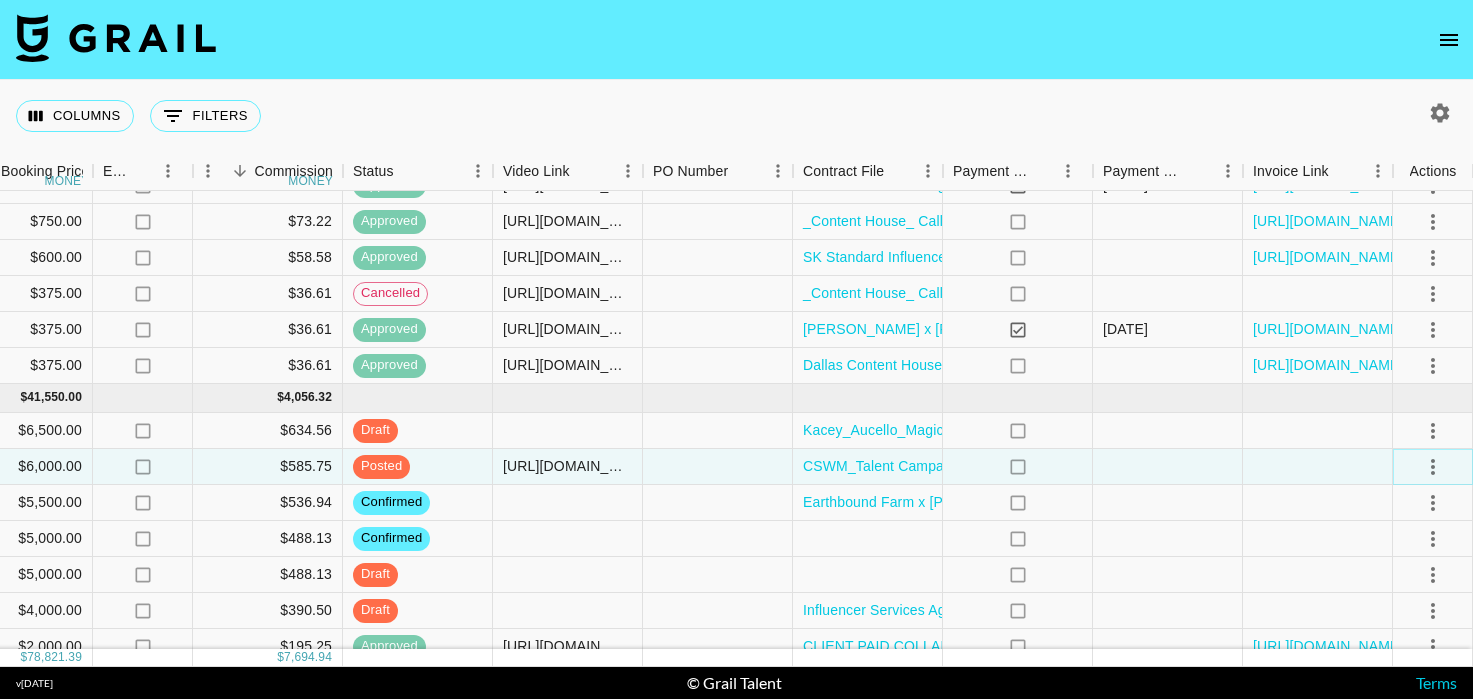 click 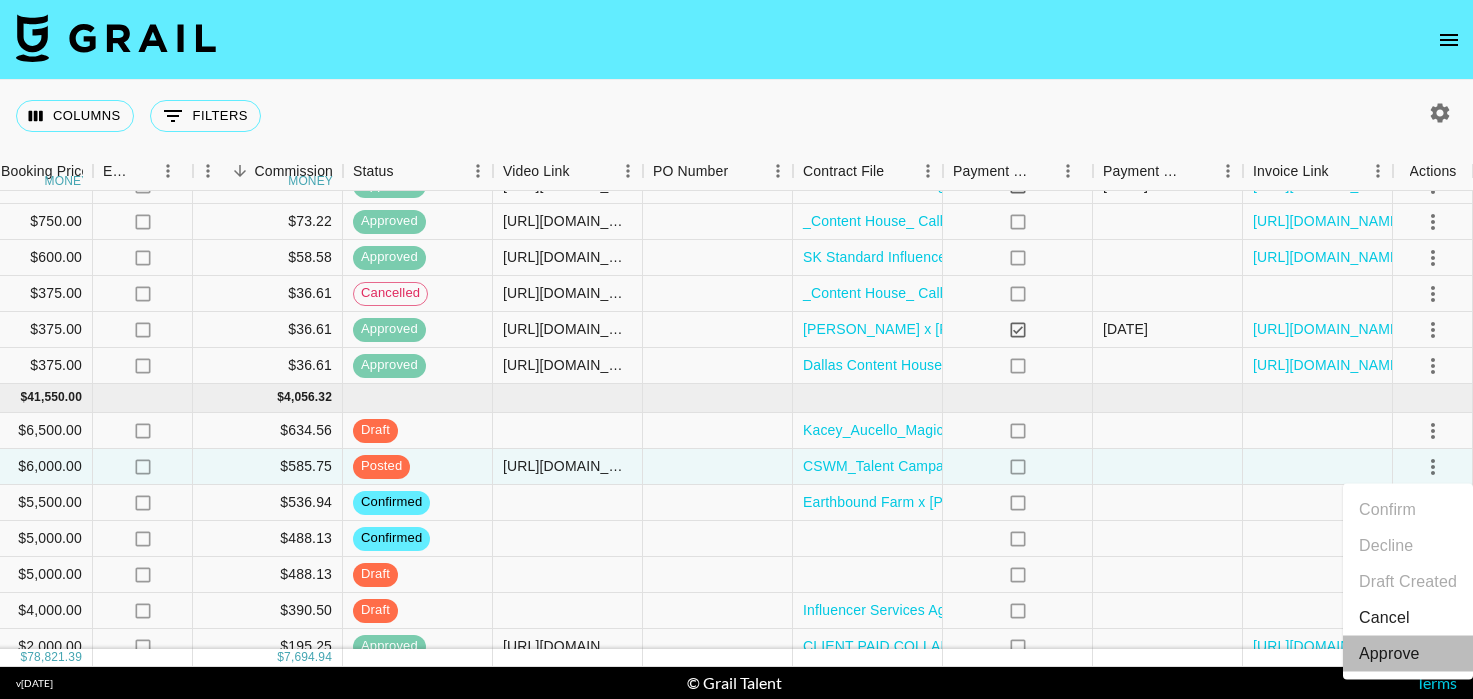 click on "Approve" at bounding box center (1389, 654) 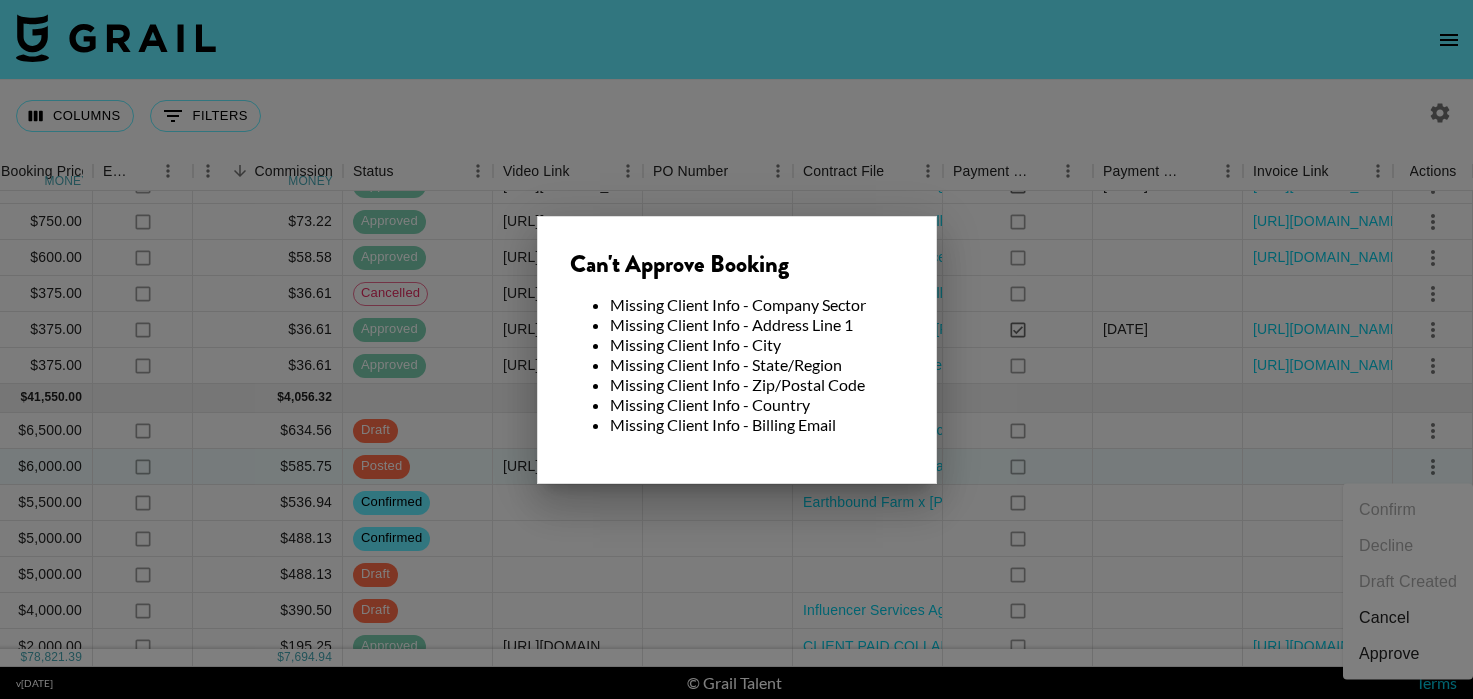 click at bounding box center (736, 349) 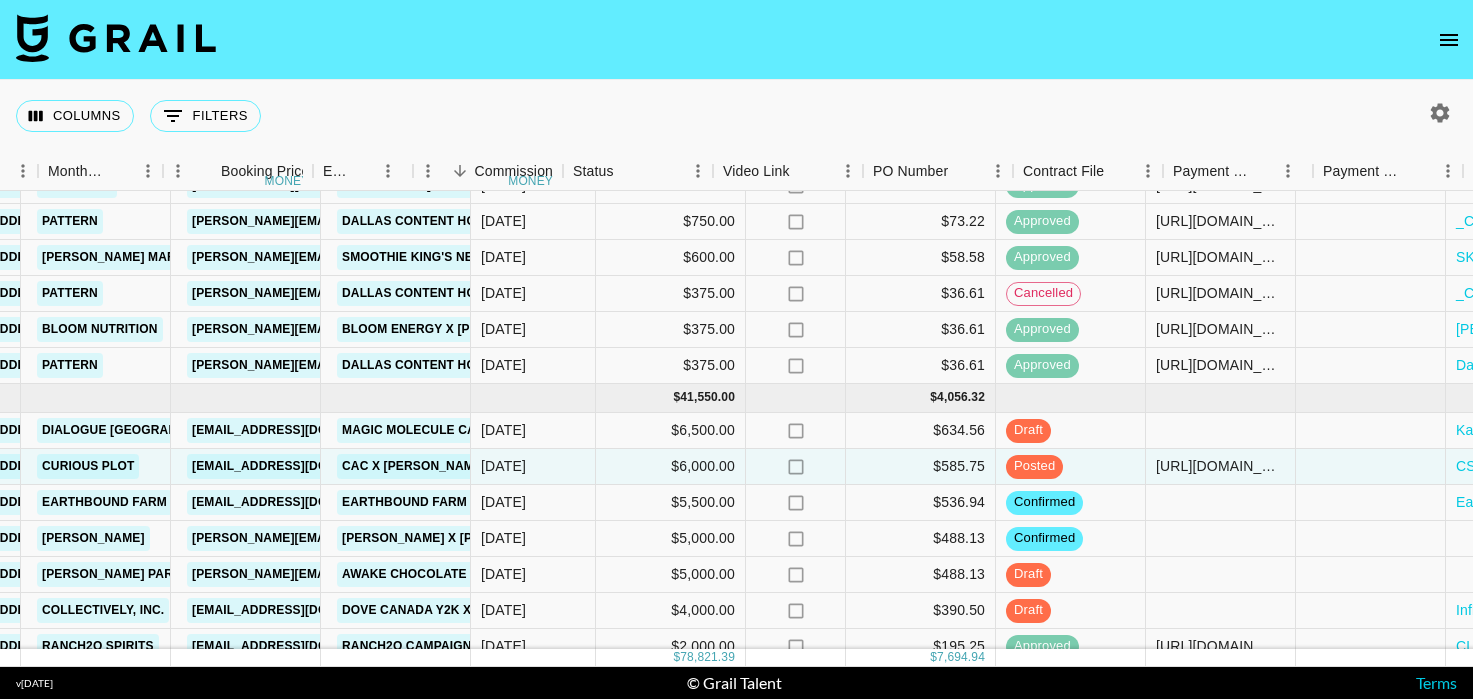 scroll, scrollTop: 513, scrollLeft: 0, axis: vertical 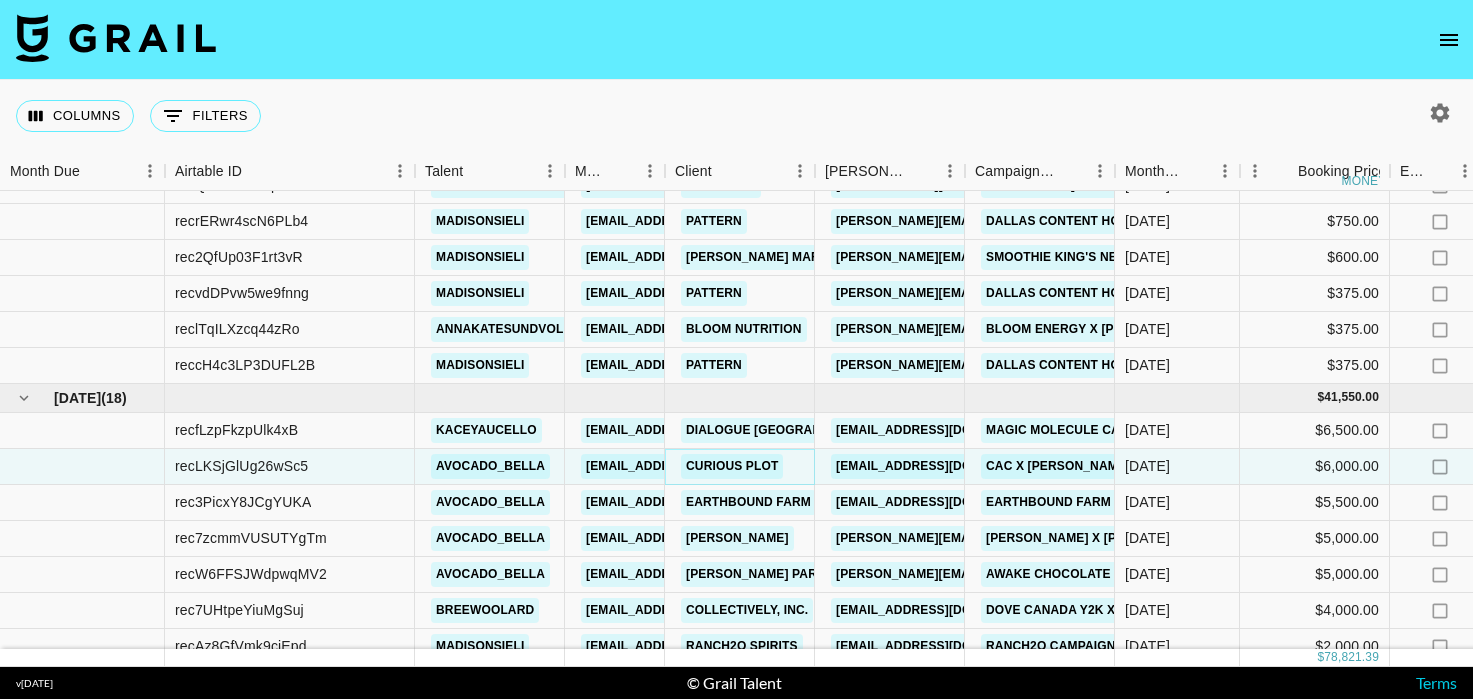 click on "Curious Plot" at bounding box center (732, 466) 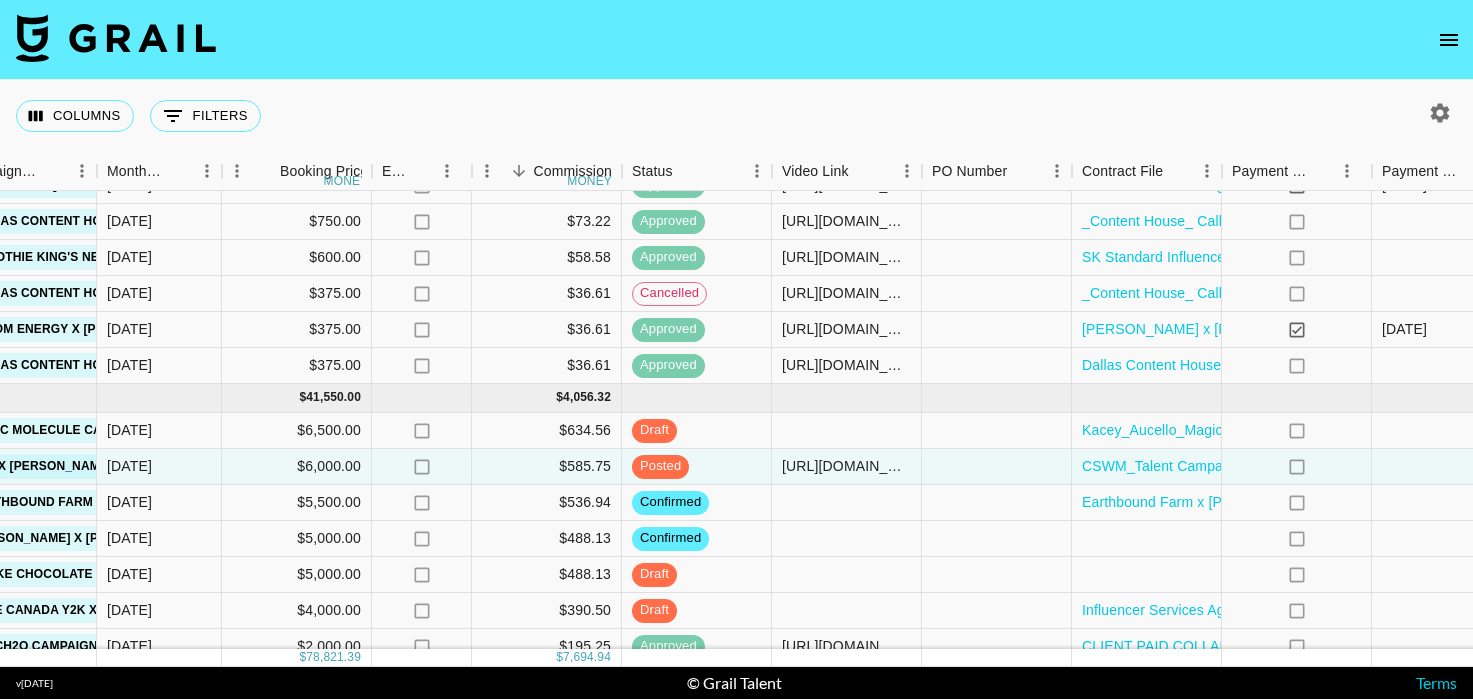 scroll, scrollTop: 513, scrollLeft: 1297, axis: both 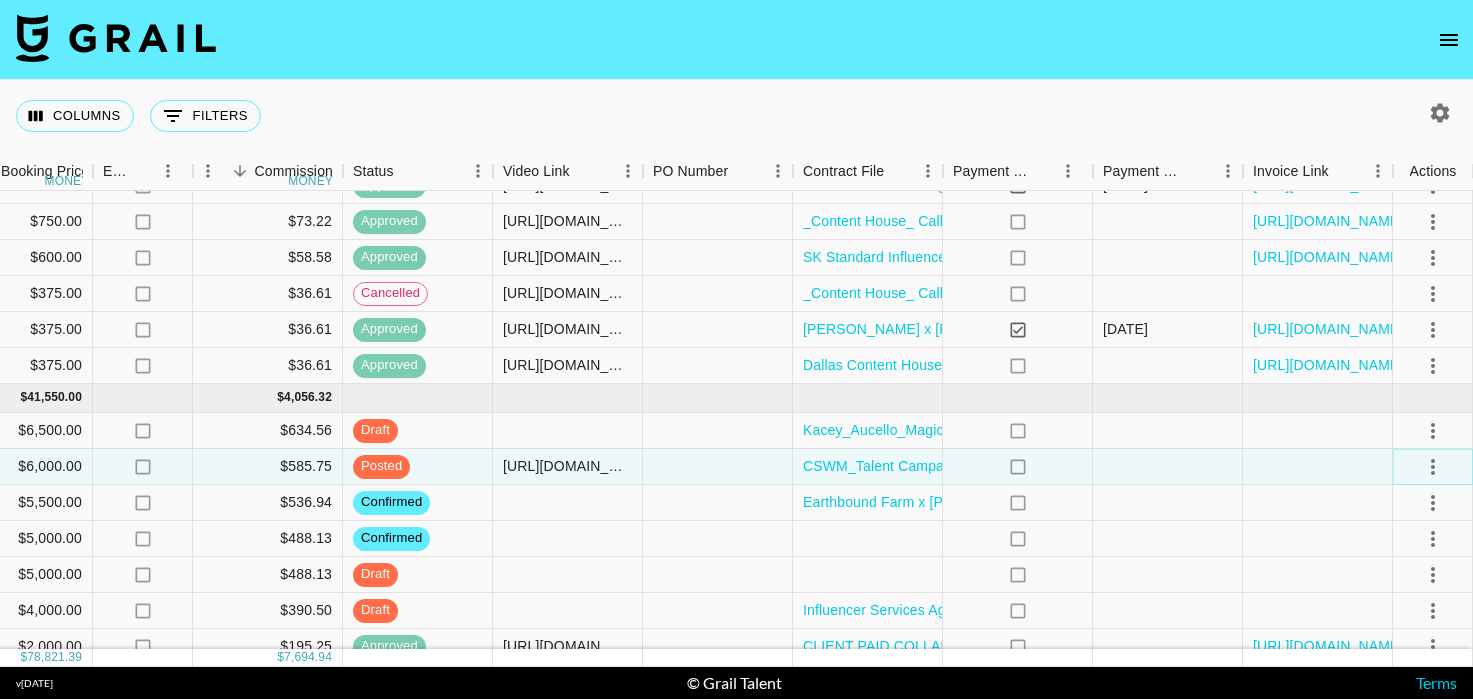 click 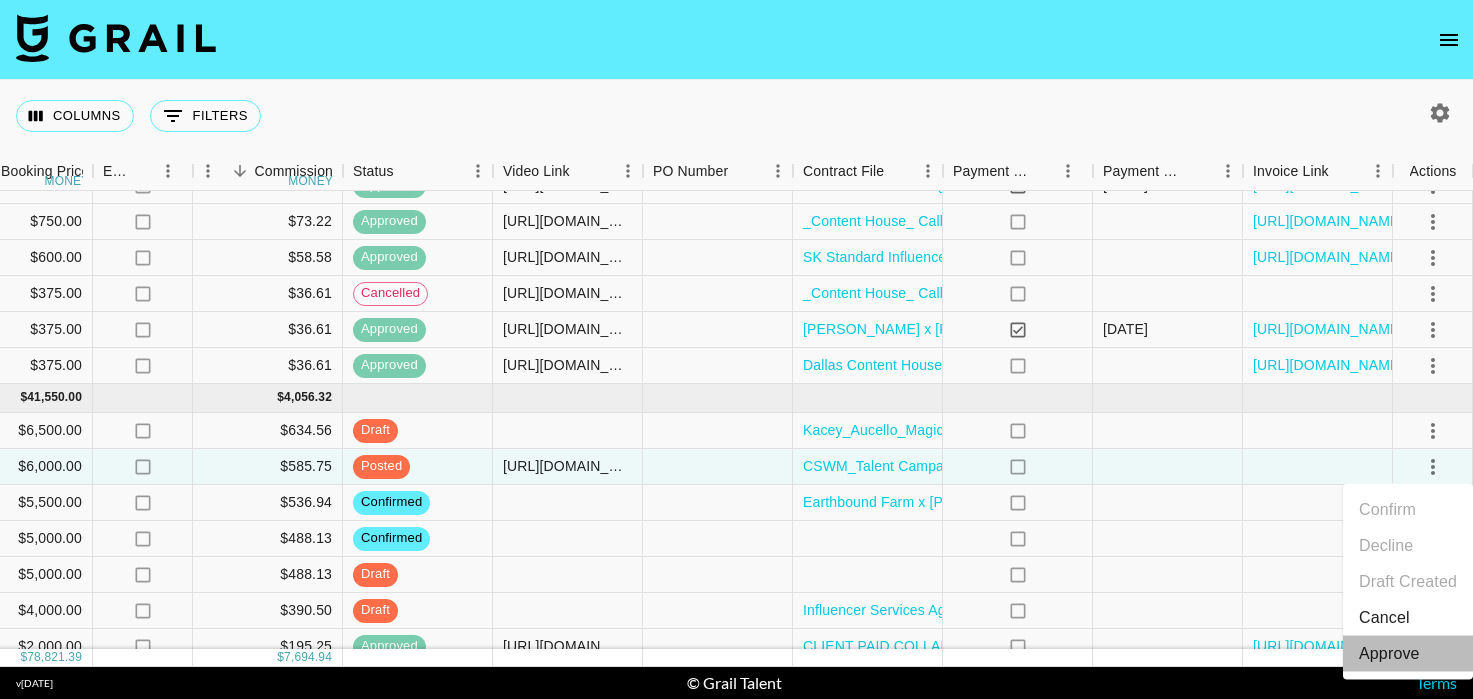 click on "Approve" at bounding box center (1389, 654) 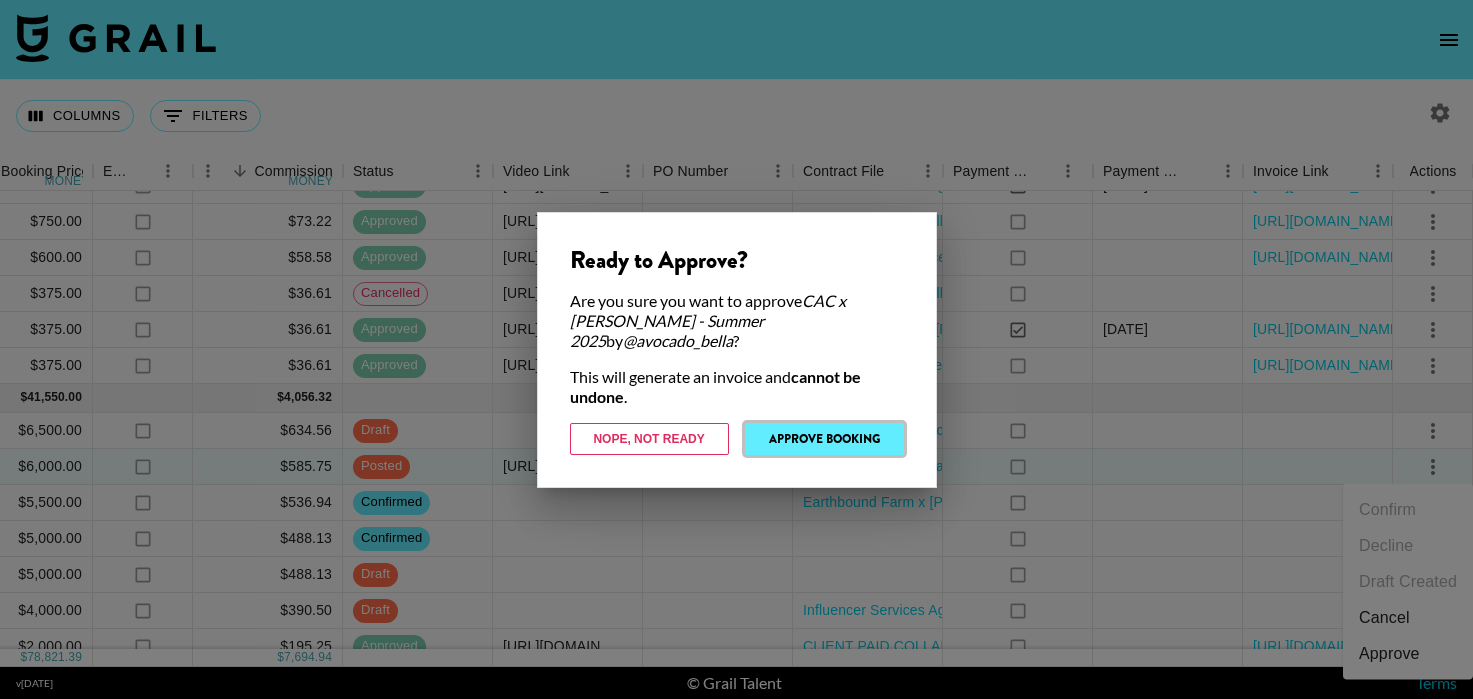 click on "Approve Booking" at bounding box center (824, 439) 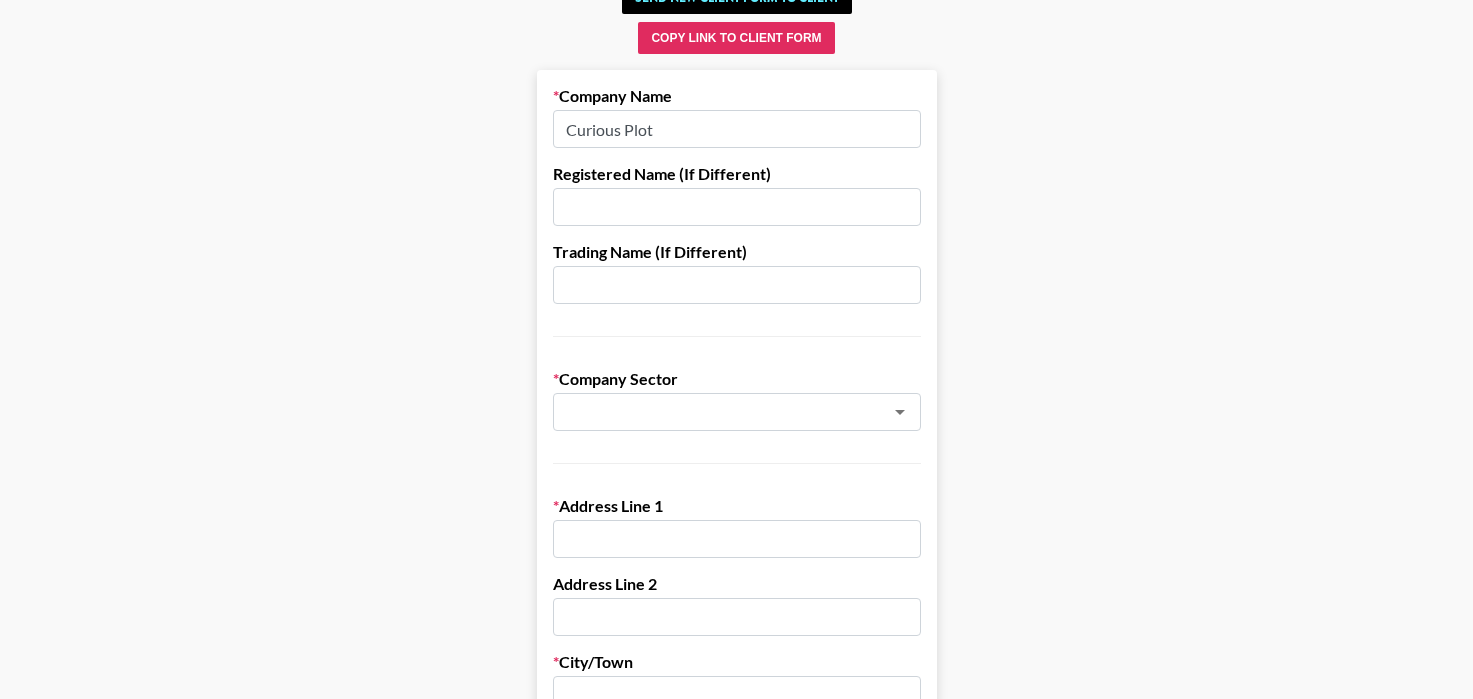 scroll, scrollTop: 182, scrollLeft: 0, axis: vertical 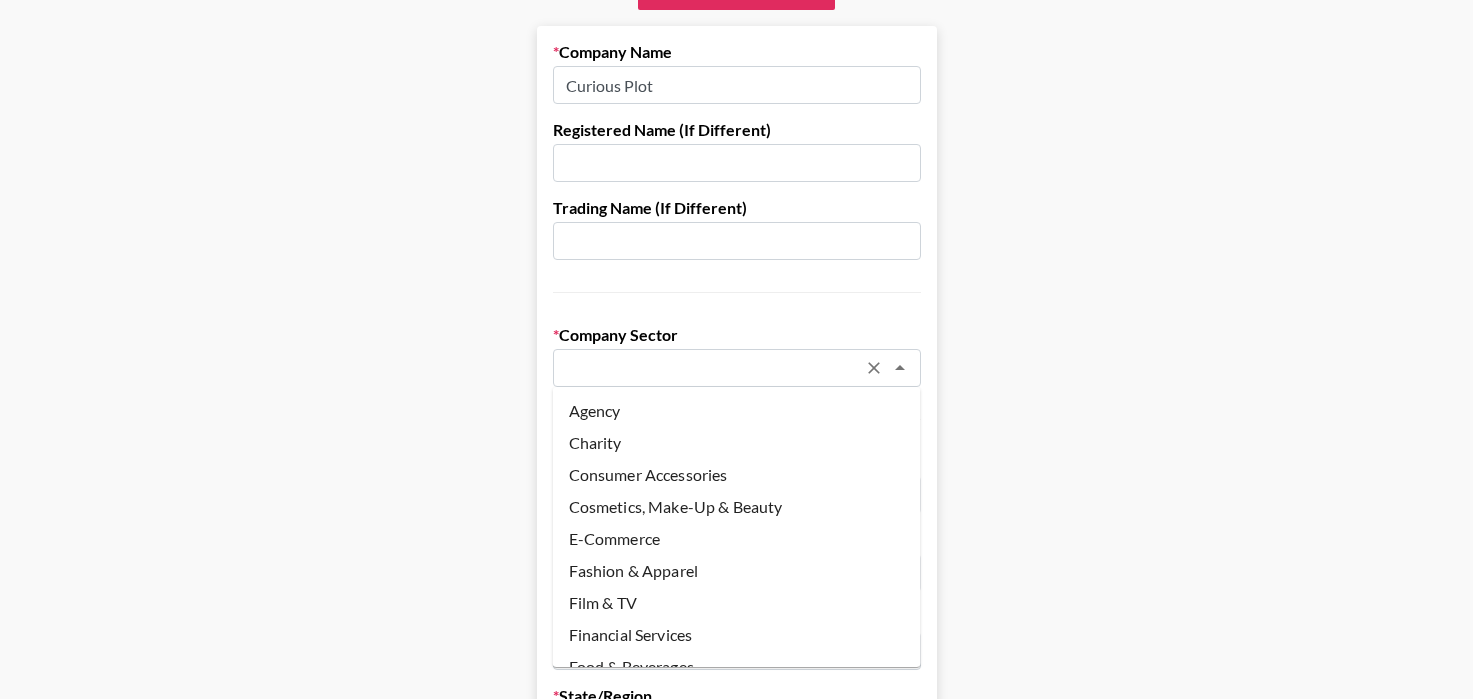 click at bounding box center [710, 368] 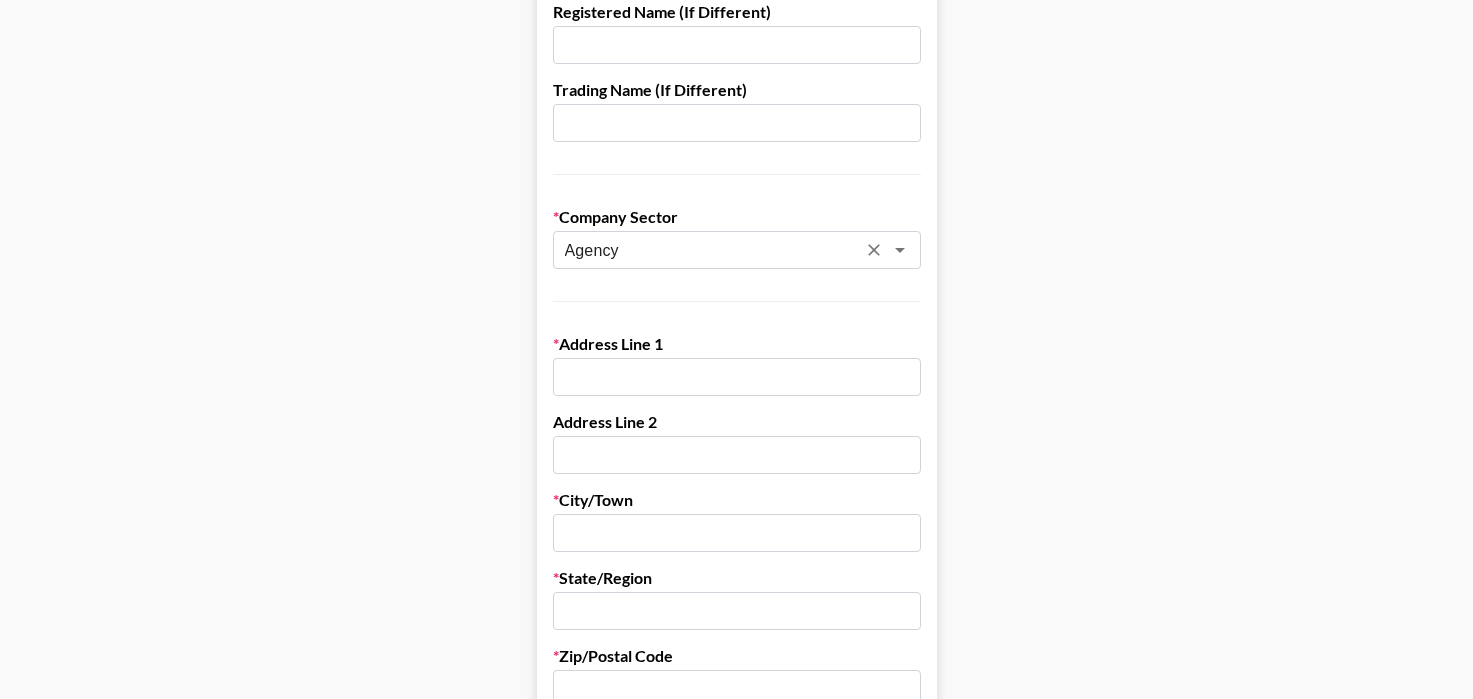 scroll, scrollTop: 306, scrollLeft: 0, axis: vertical 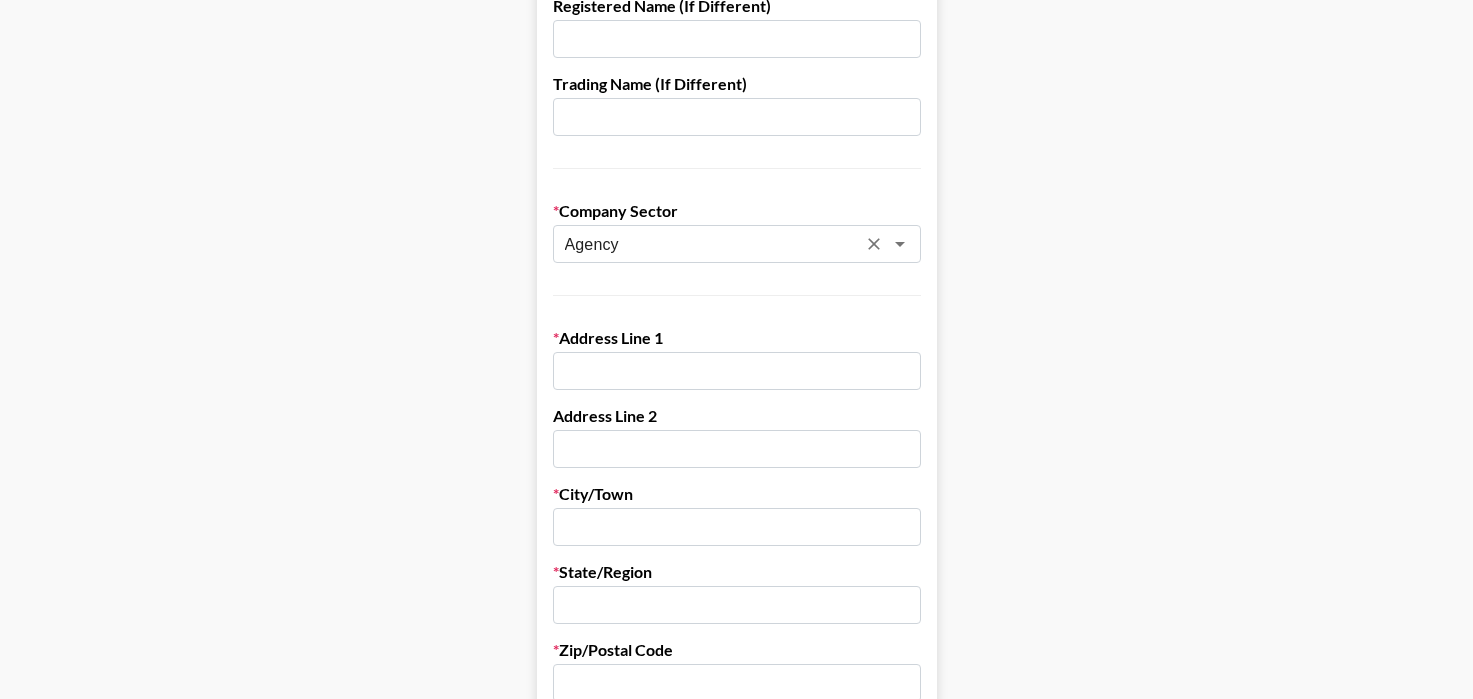 click at bounding box center [737, 371] 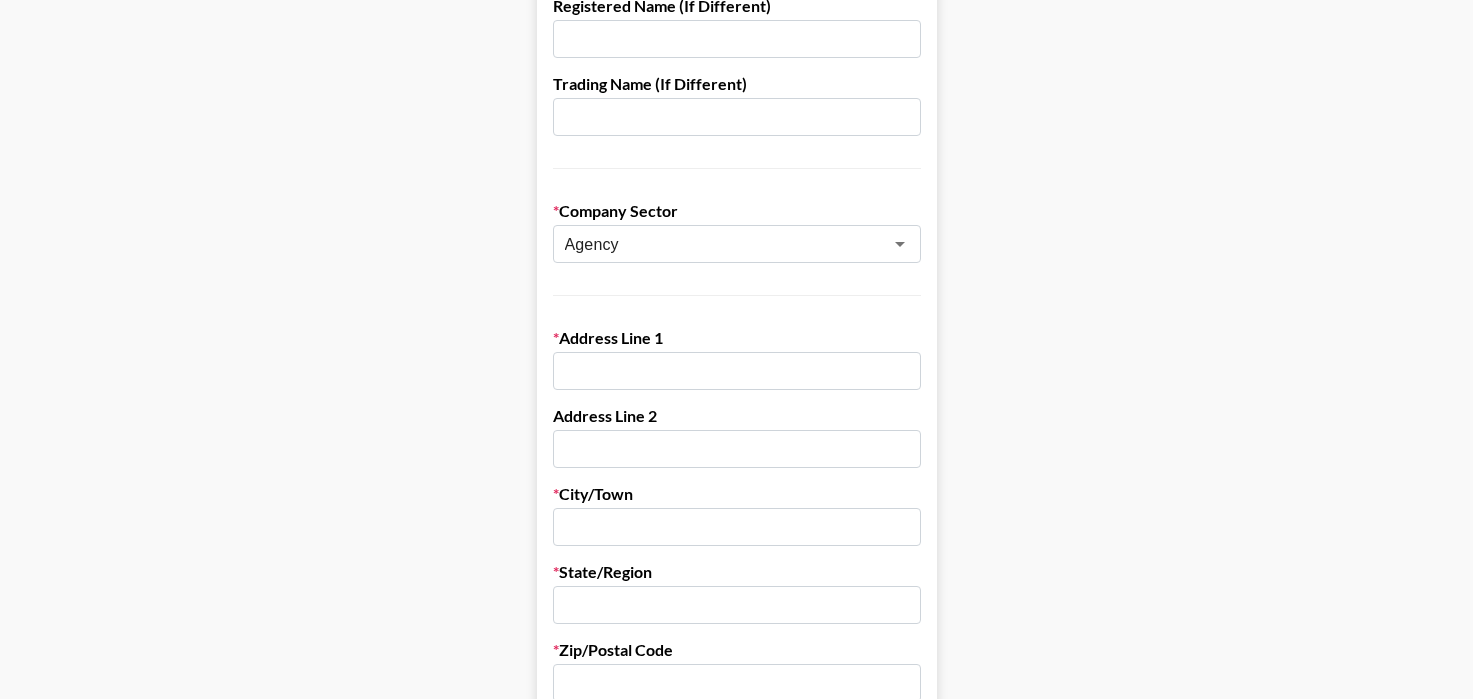 paste on "[STREET_ADDRESS][PERSON_NAME][US_STATE]." 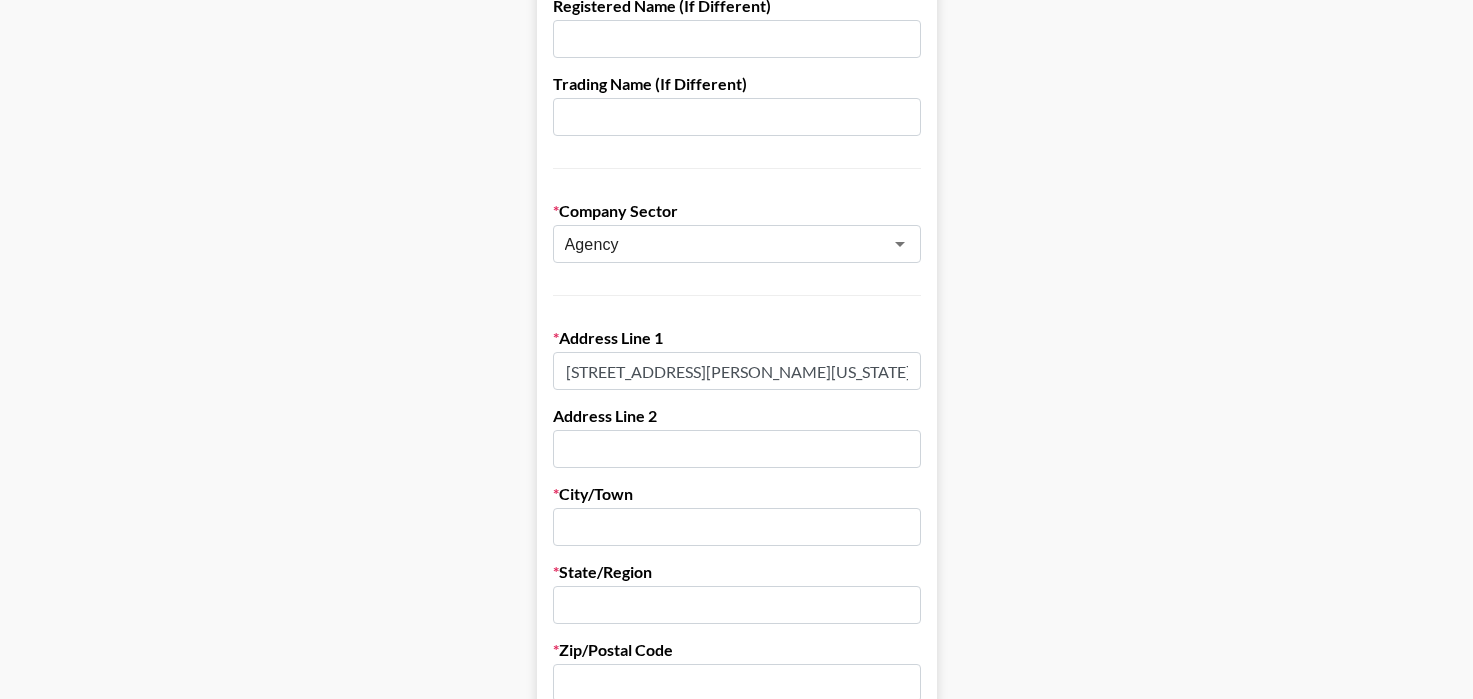 scroll, scrollTop: 0, scrollLeft: 80, axis: horizontal 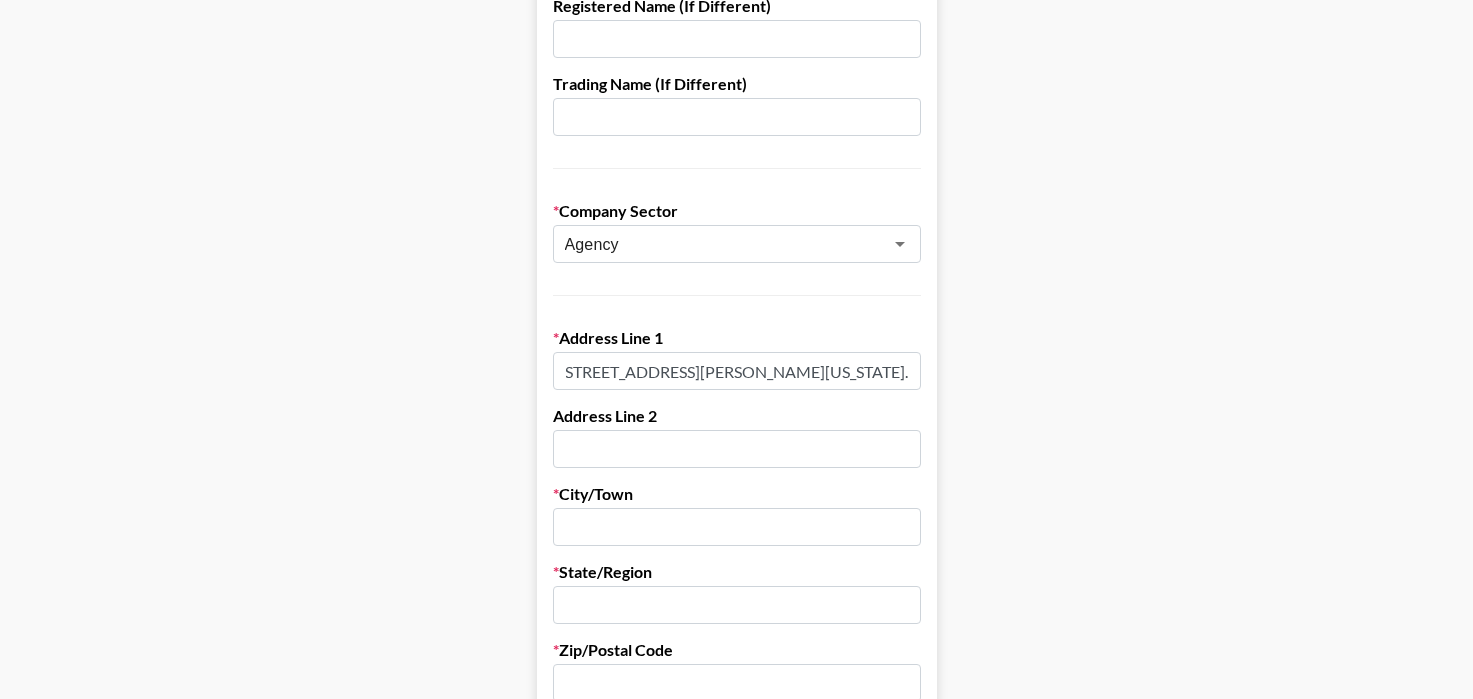 drag, startPoint x: 725, startPoint y: 371, endPoint x: 661, endPoint y: 368, distance: 64.070274 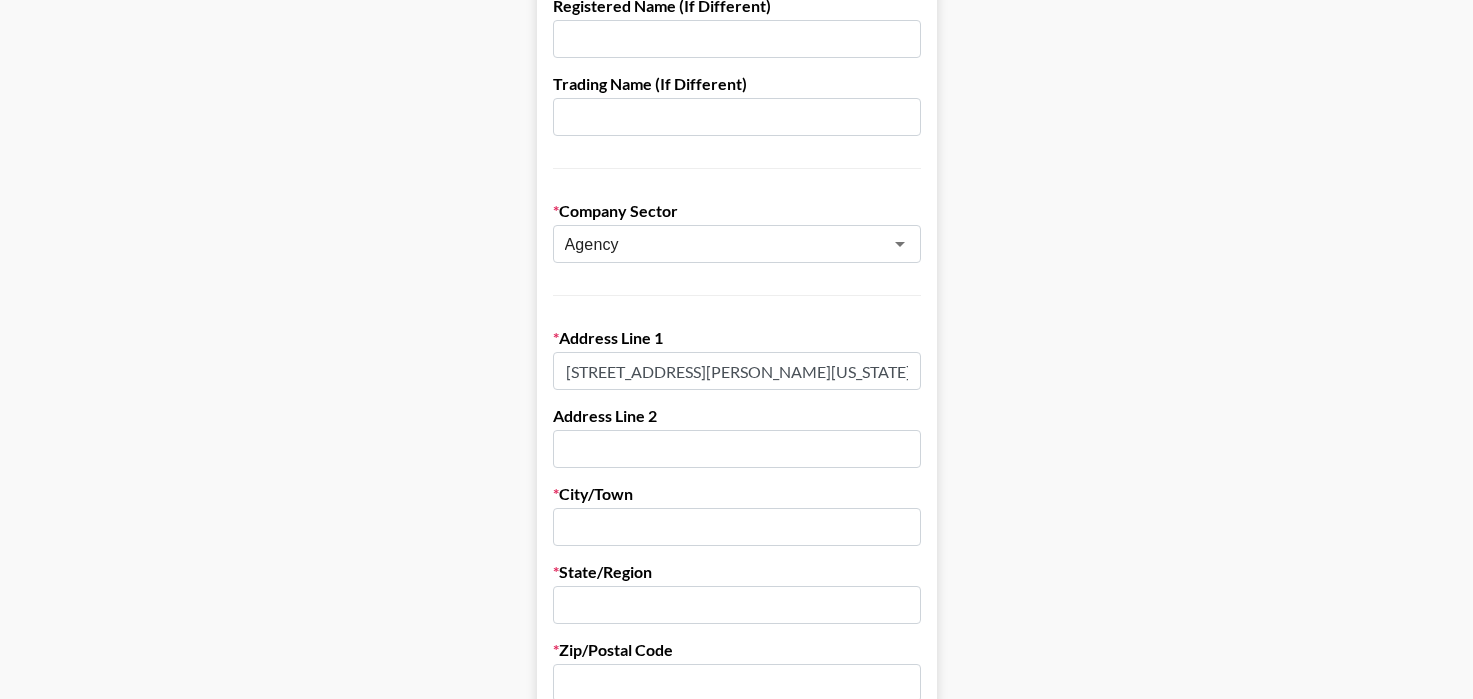 click at bounding box center [737, 449] 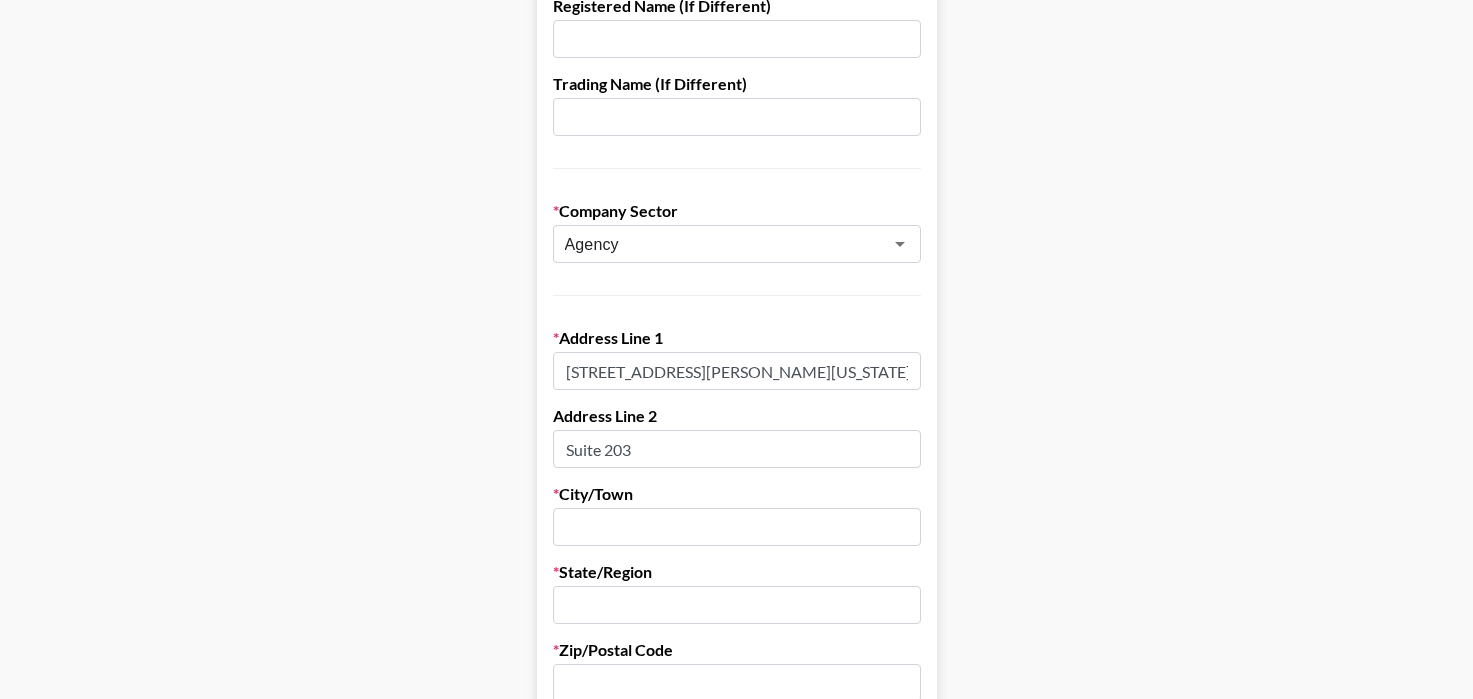 type on "Suite 203" 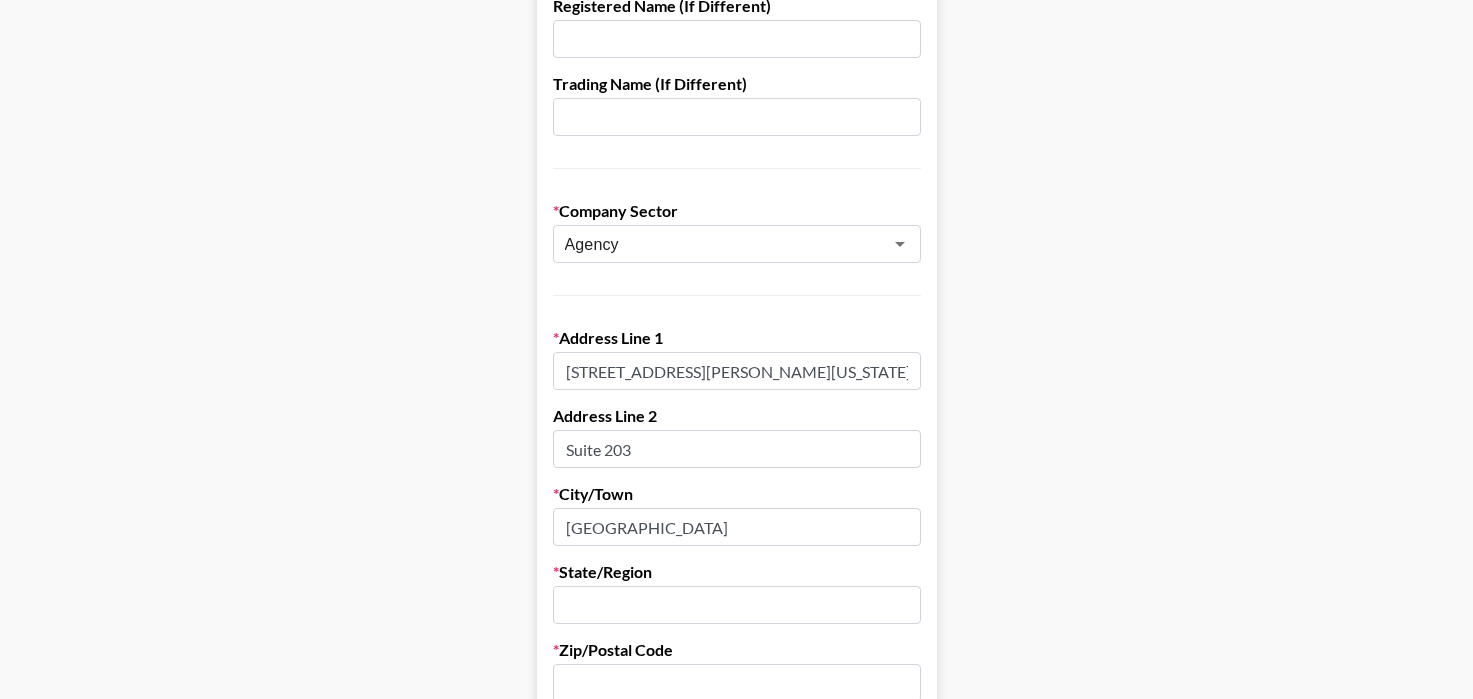 type on "Minneapolis" 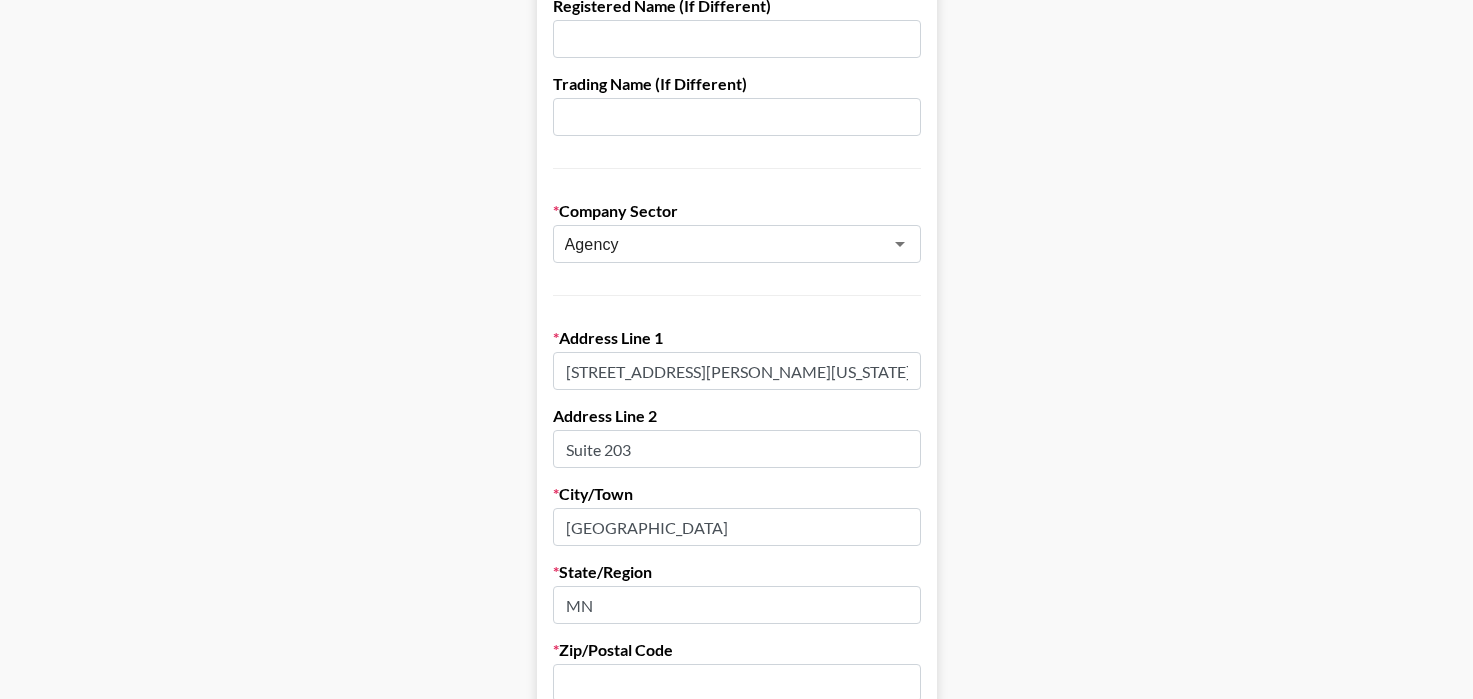 type on "MN" 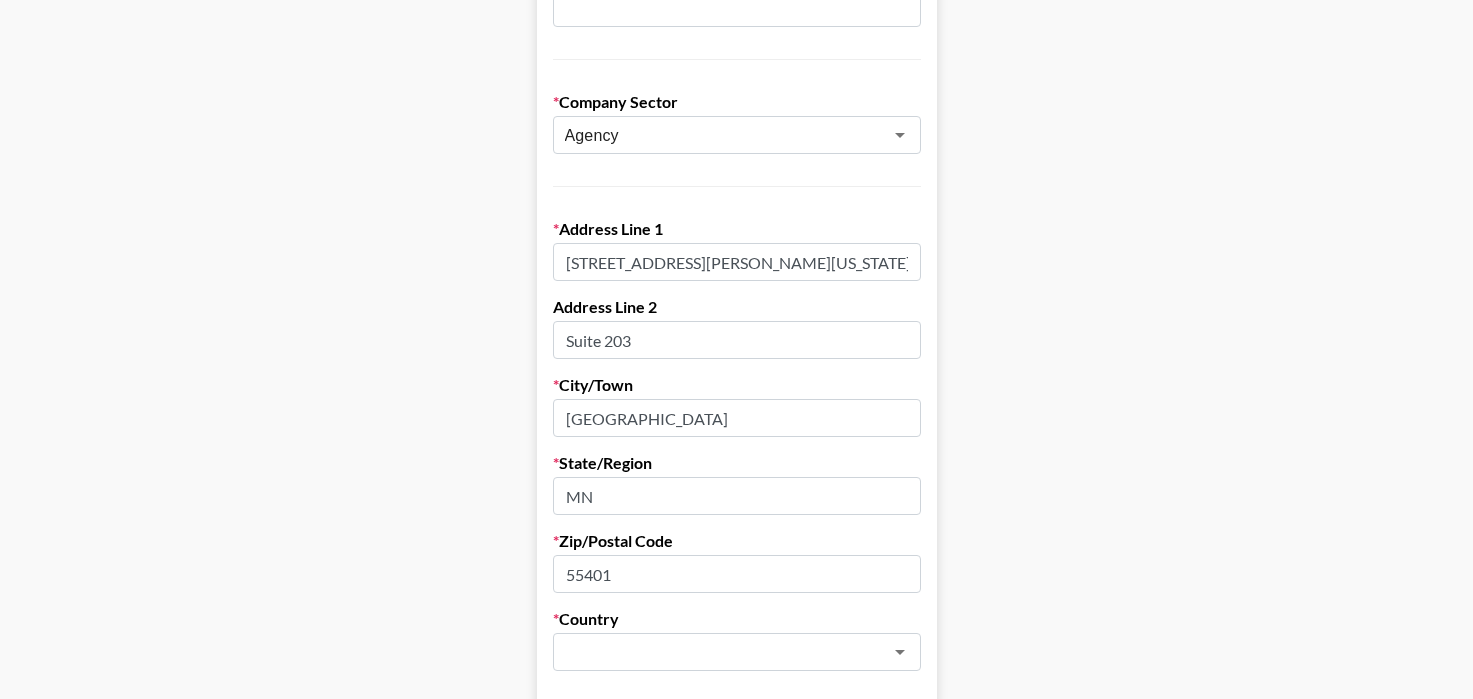 scroll, scrollTop: 451, scrollLeft: 0, axis: vertical 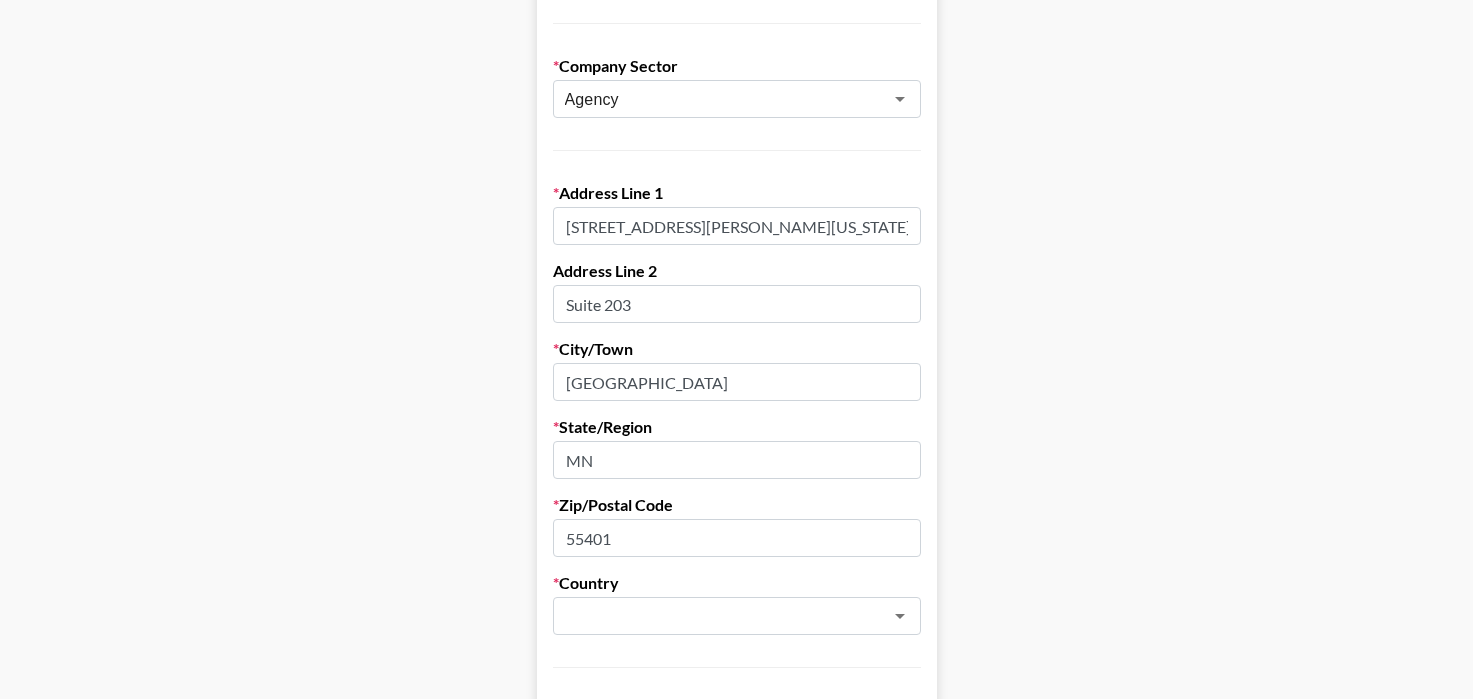 type on "55401" 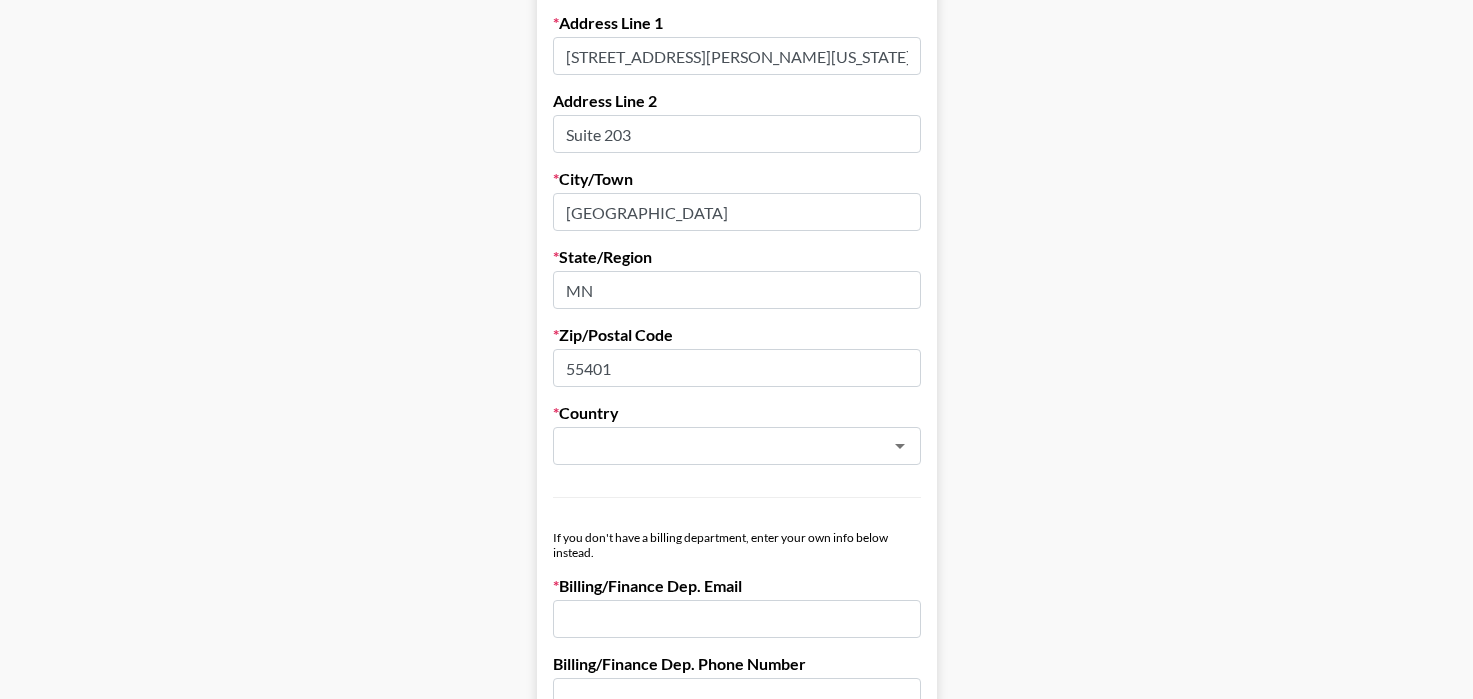 scroll, scrollTop: 654, scrollLeft: 0, axis: vertical 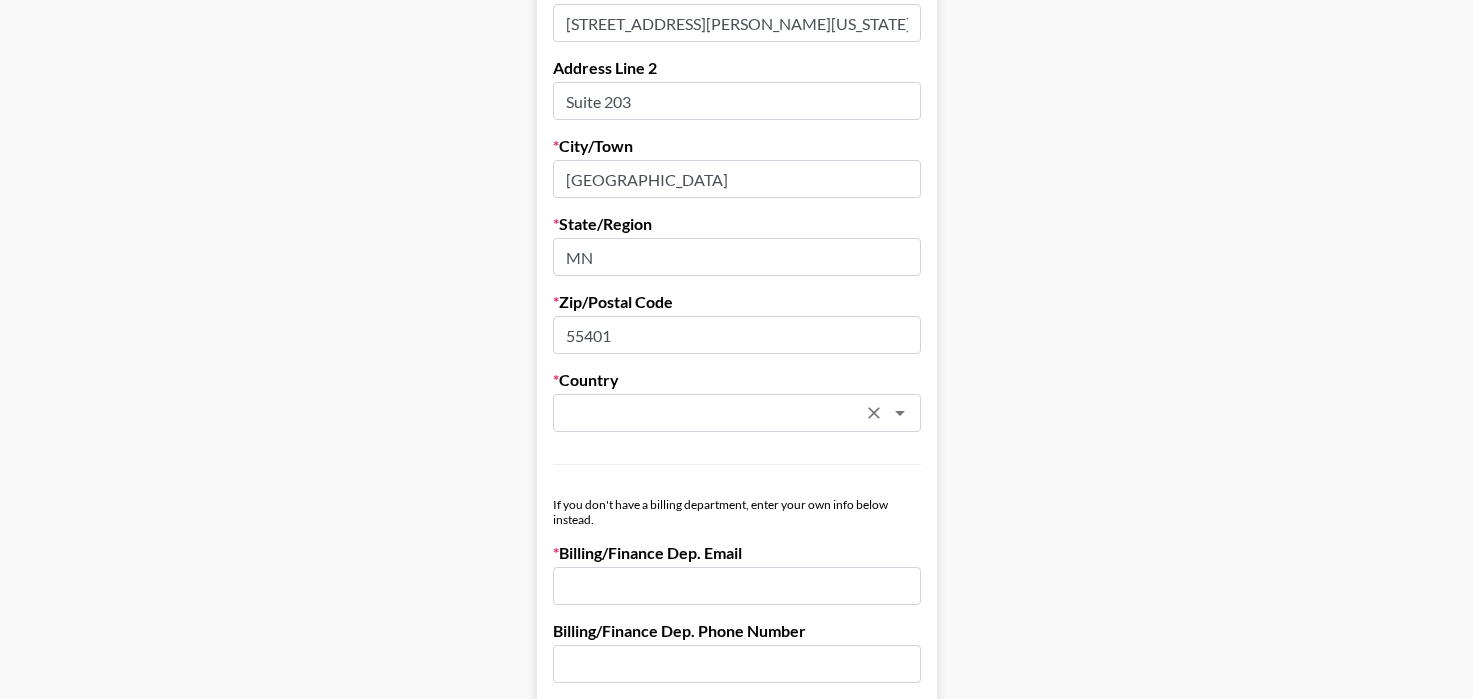 click on "​" at bounding box center [737, 413] 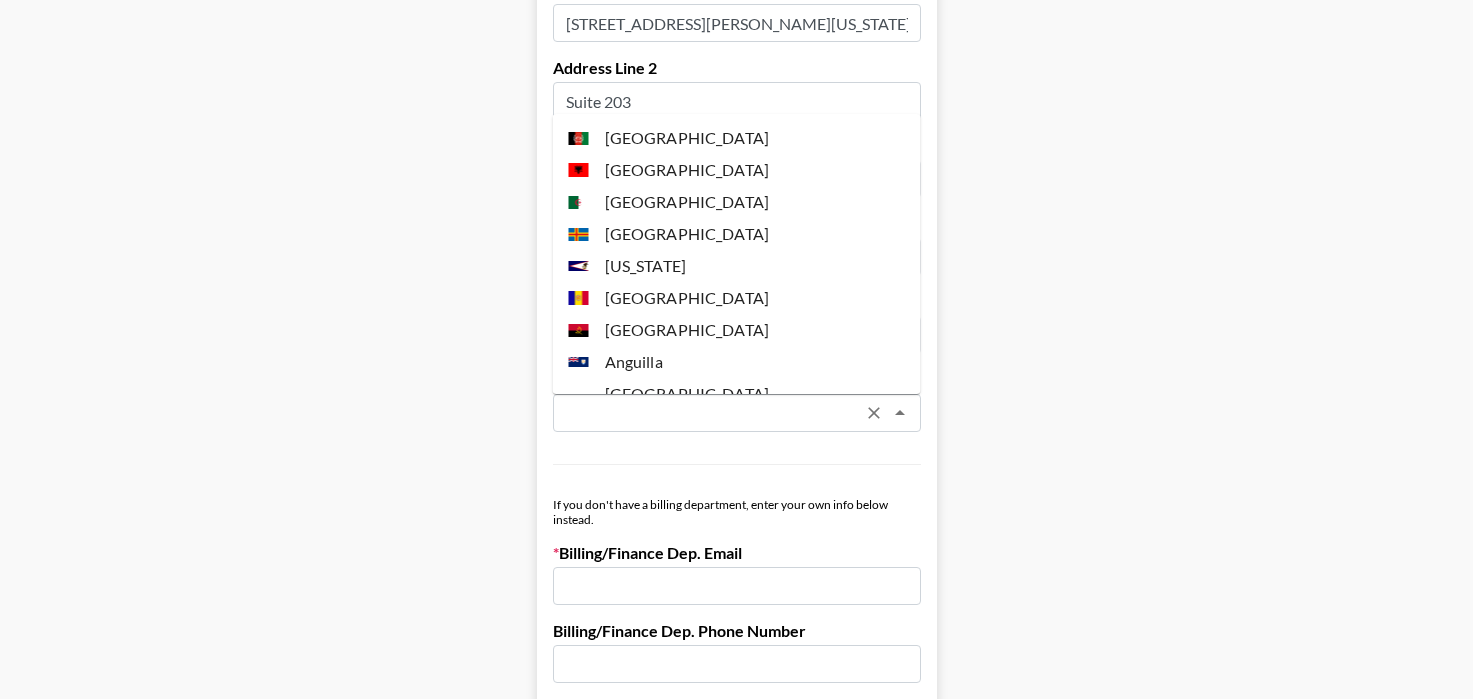 click at bounding box center [710, 413] 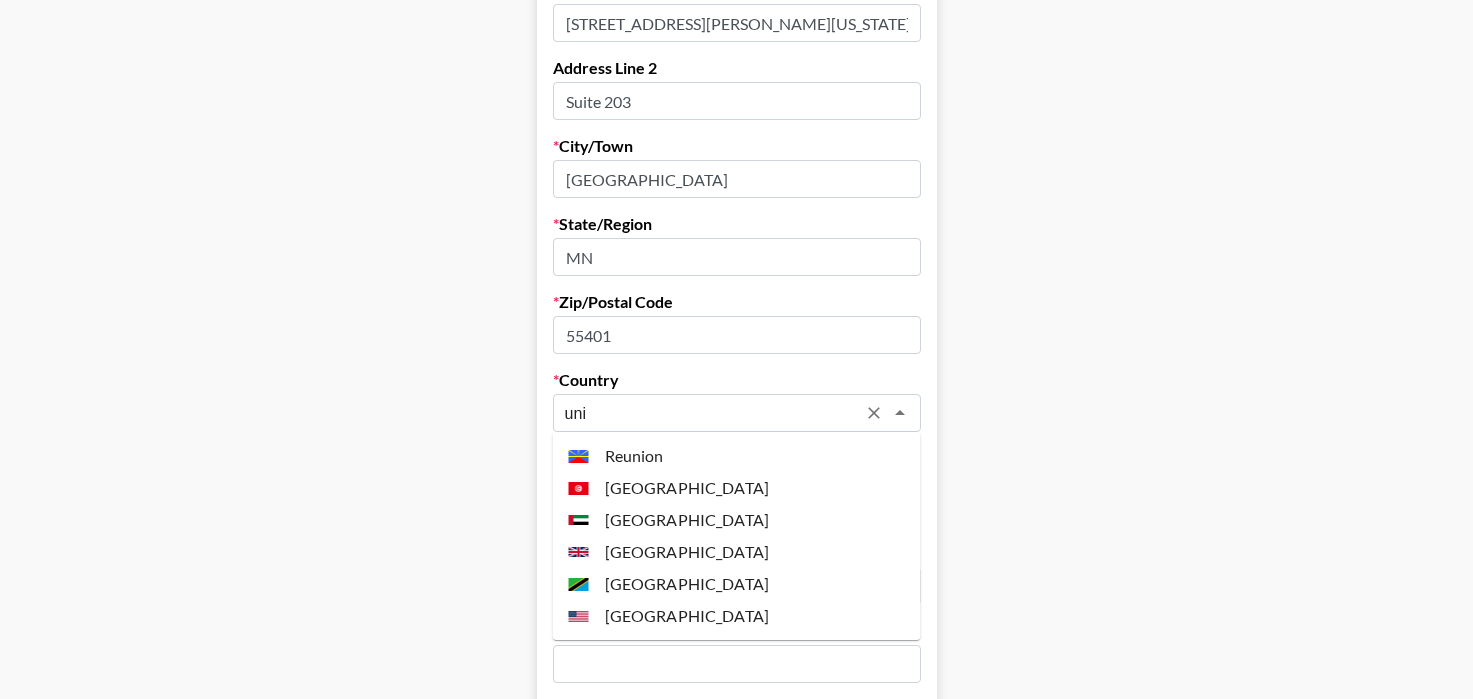 click on "United States" at bounding box center (737, 616) 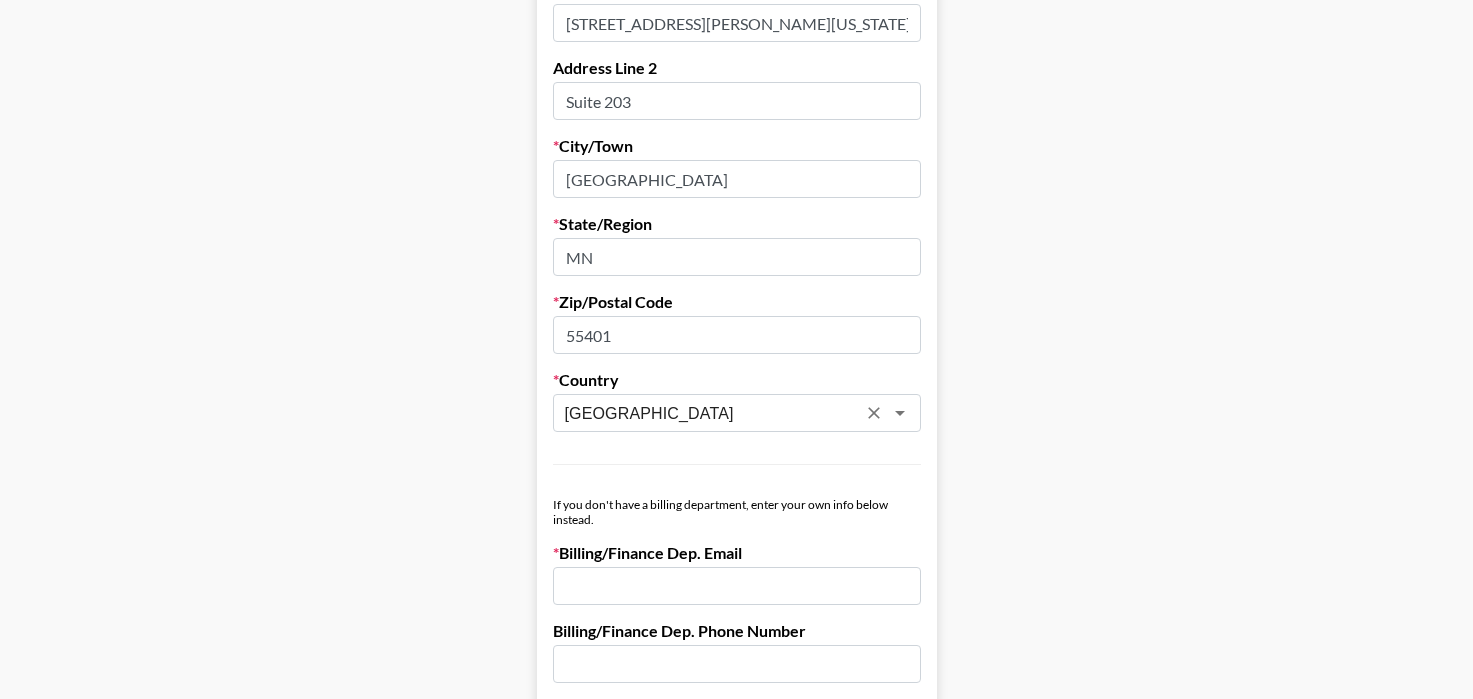 type on "United States" 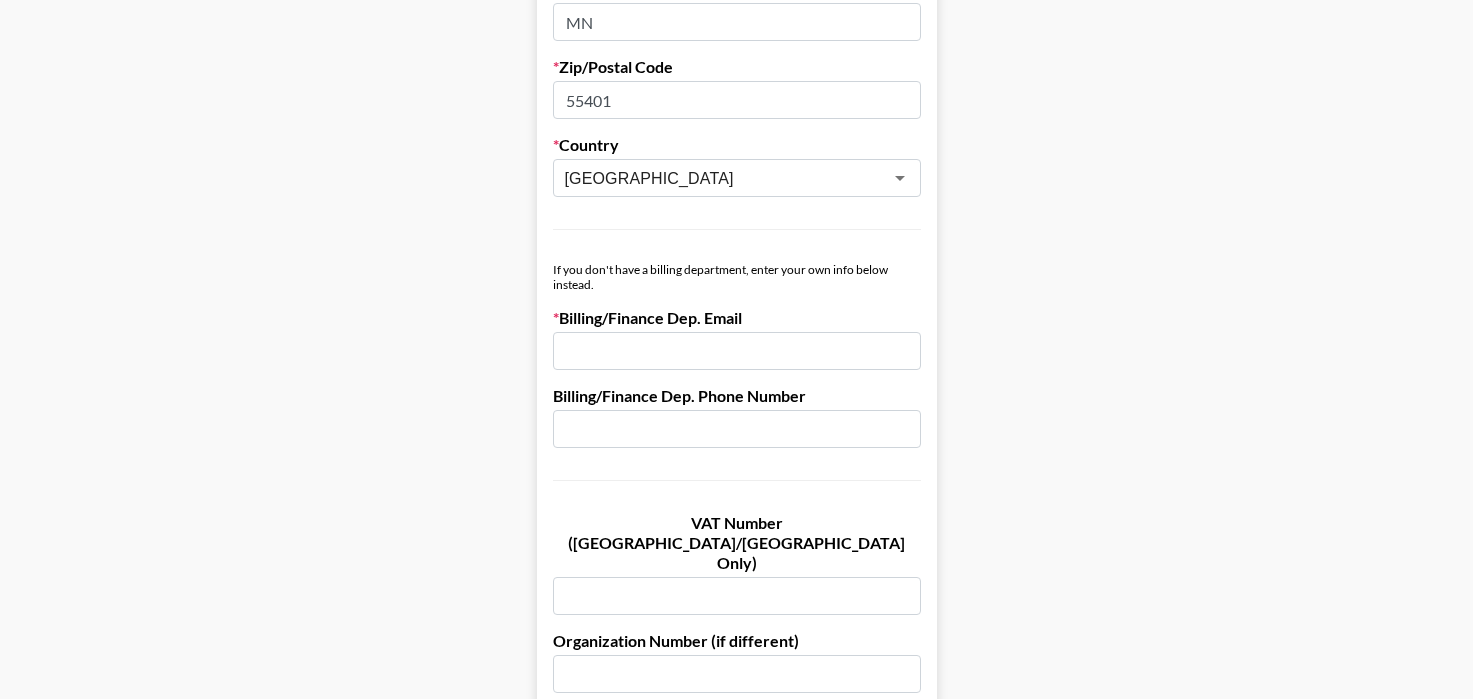scroll, scrollTop: 902, scrollLeft: 0, axis: vertical 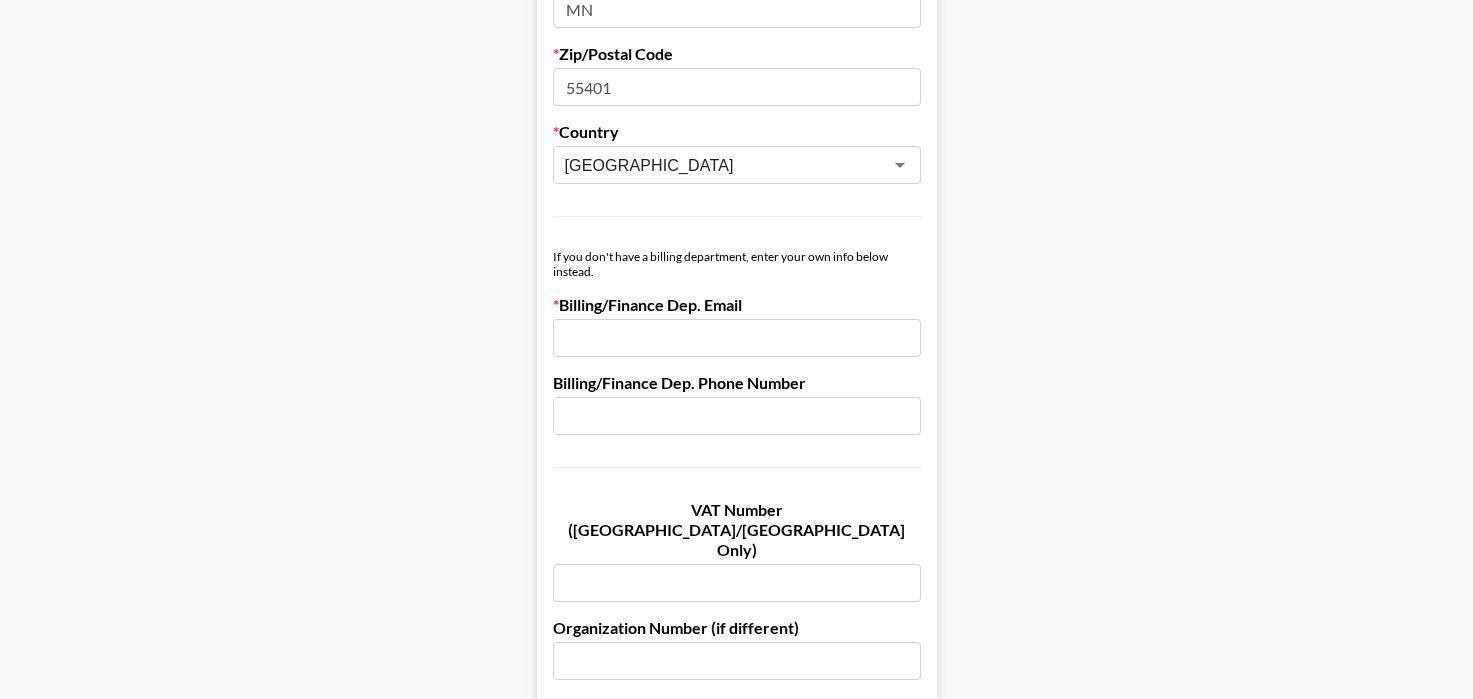 click at bounding box center (737, 338) 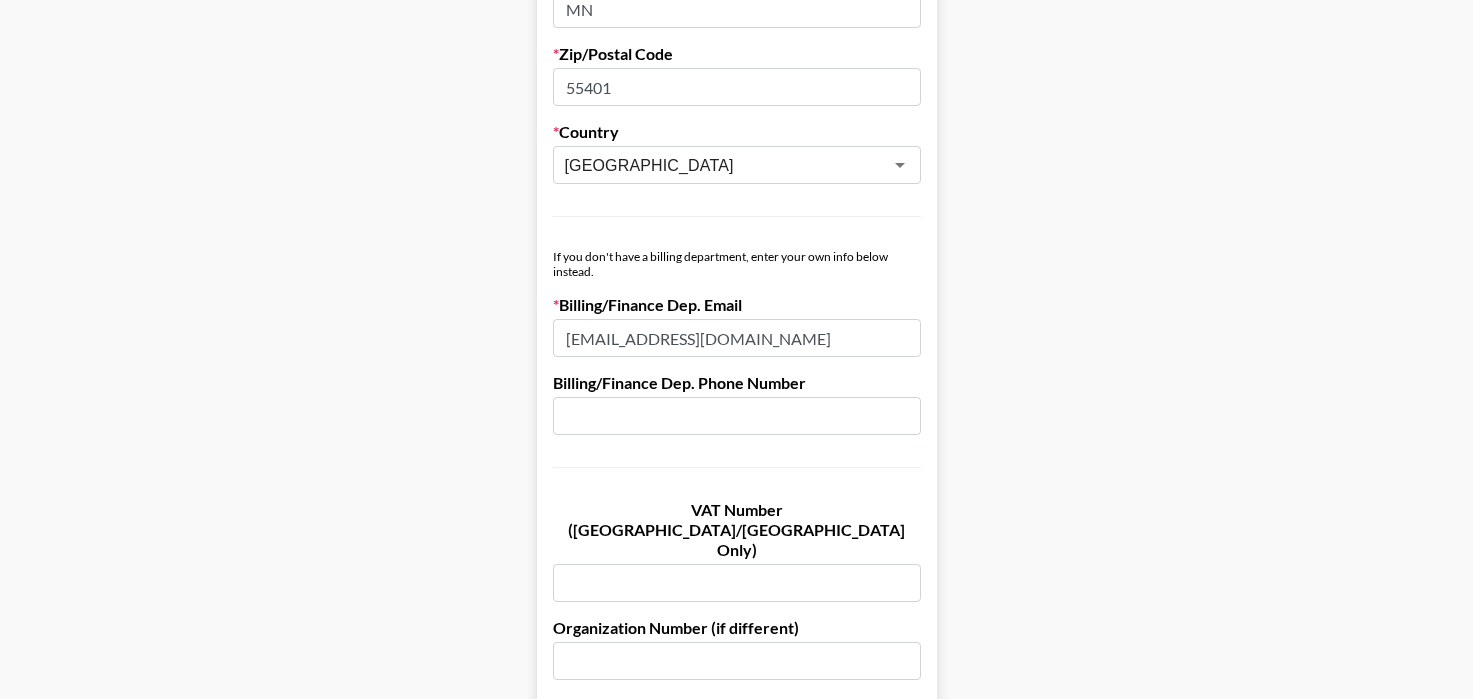 type on "eseverns@curiousplot.agency" 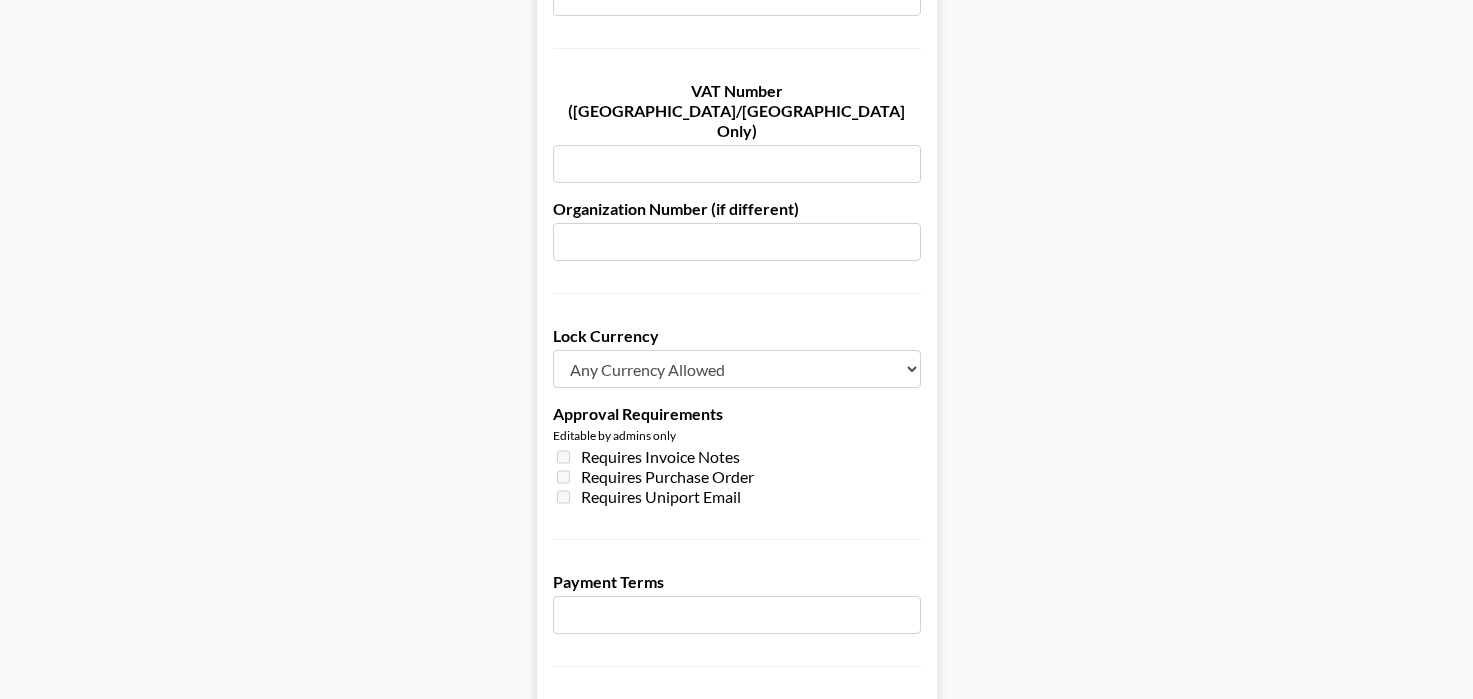 scroll, scrollTop: 1337, scrollLeft: 0, axis: vertical 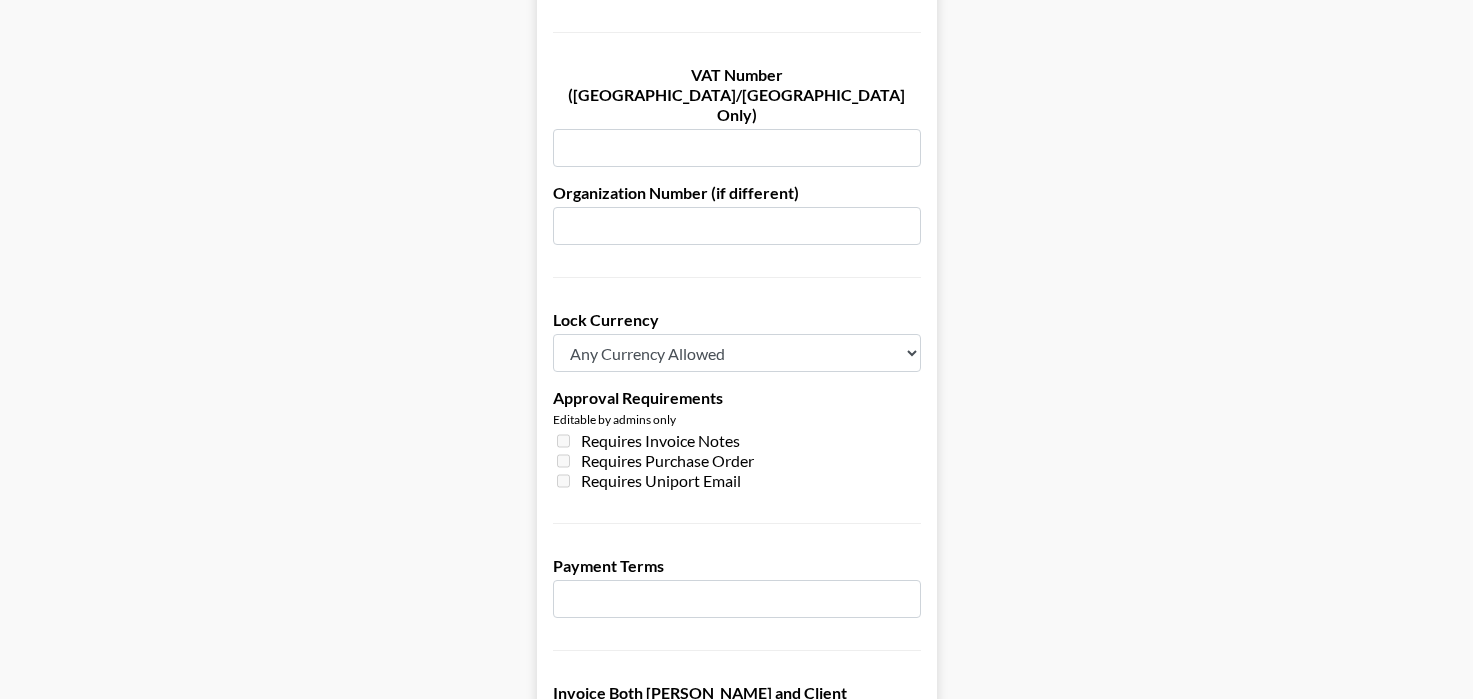 click on "Any Currency Allowed USD GBP EUR CAD AUD" at bounding box center (737, 353) 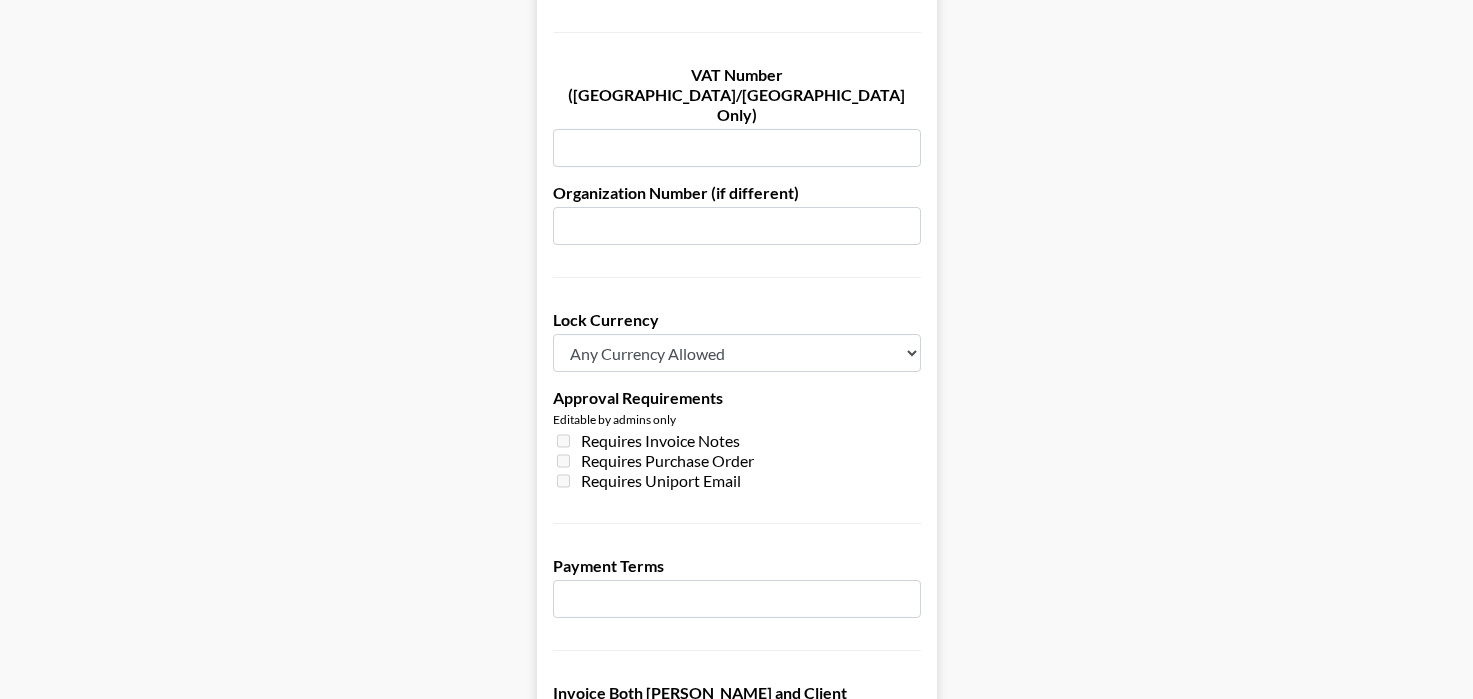 select on "USD" 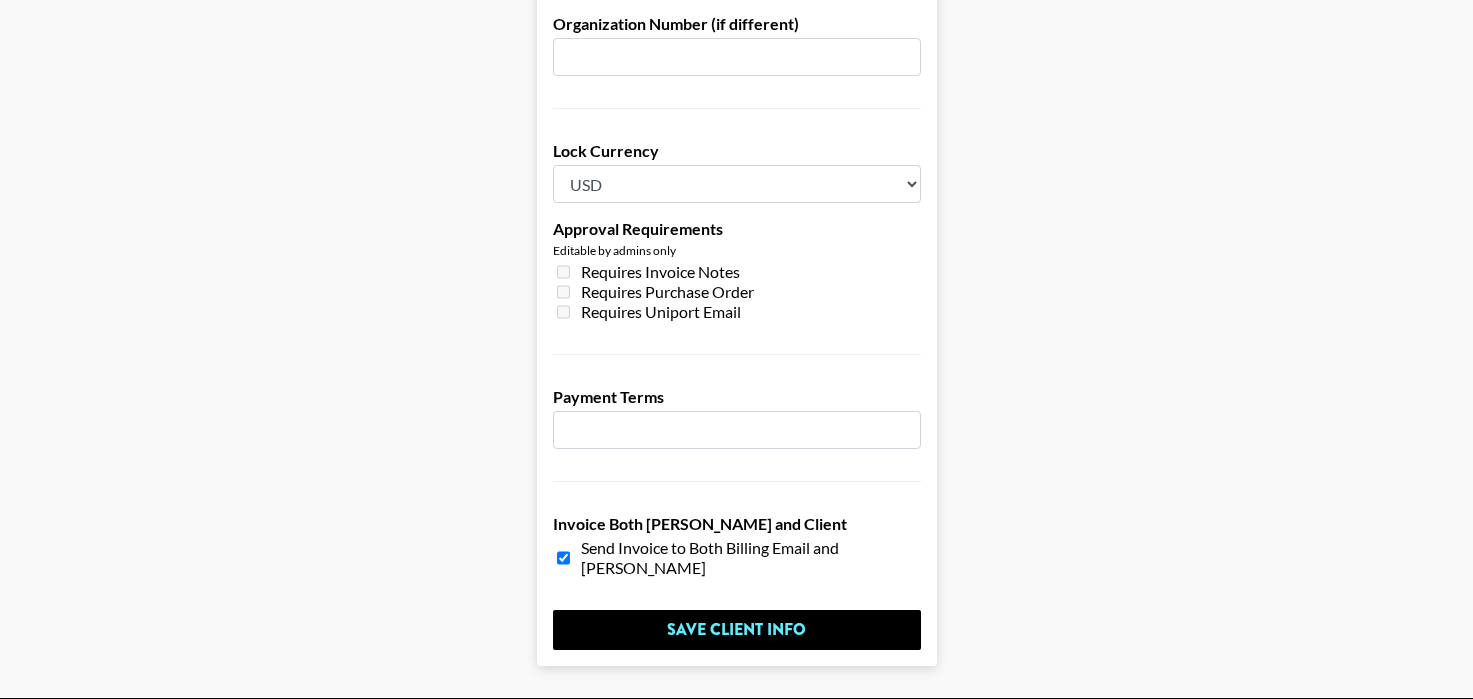 scroll, scrollTop: 1531, scrollLeft: 0, axis: vertical 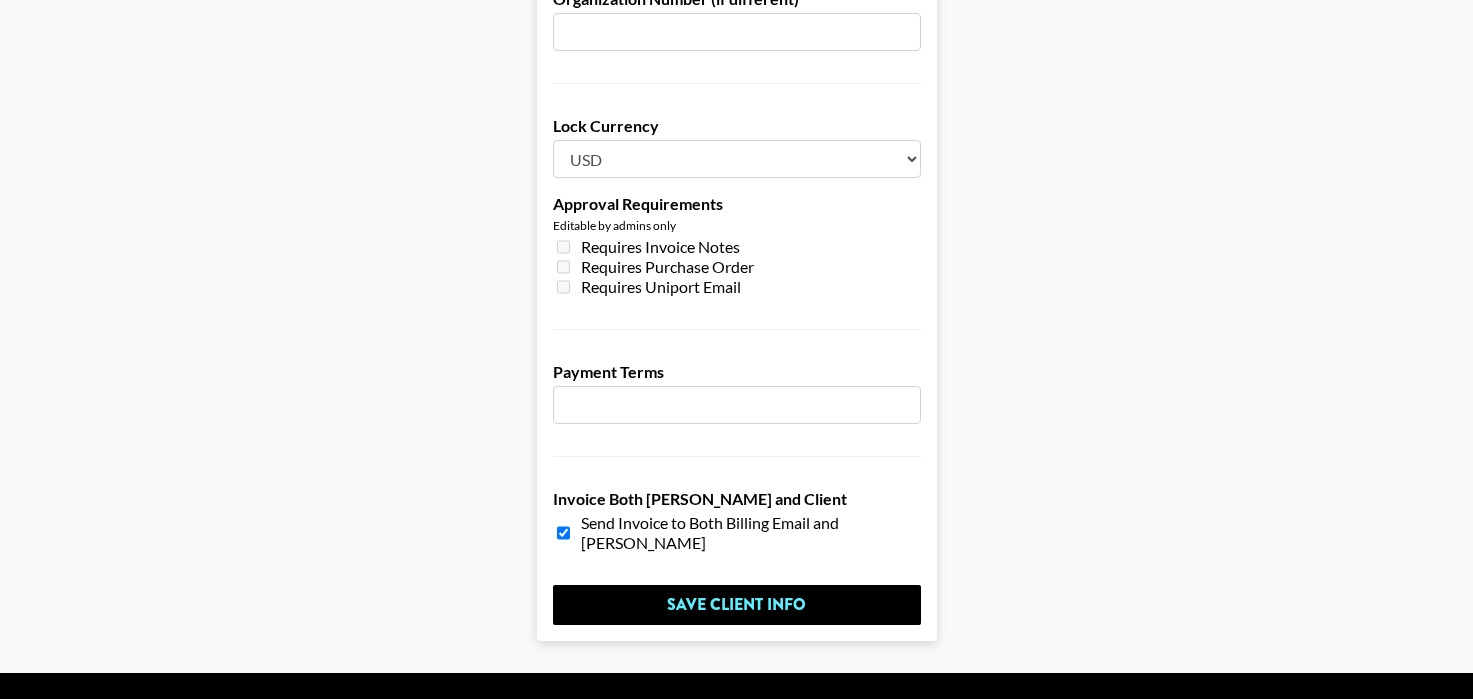 click at bounding box center [737, 405] 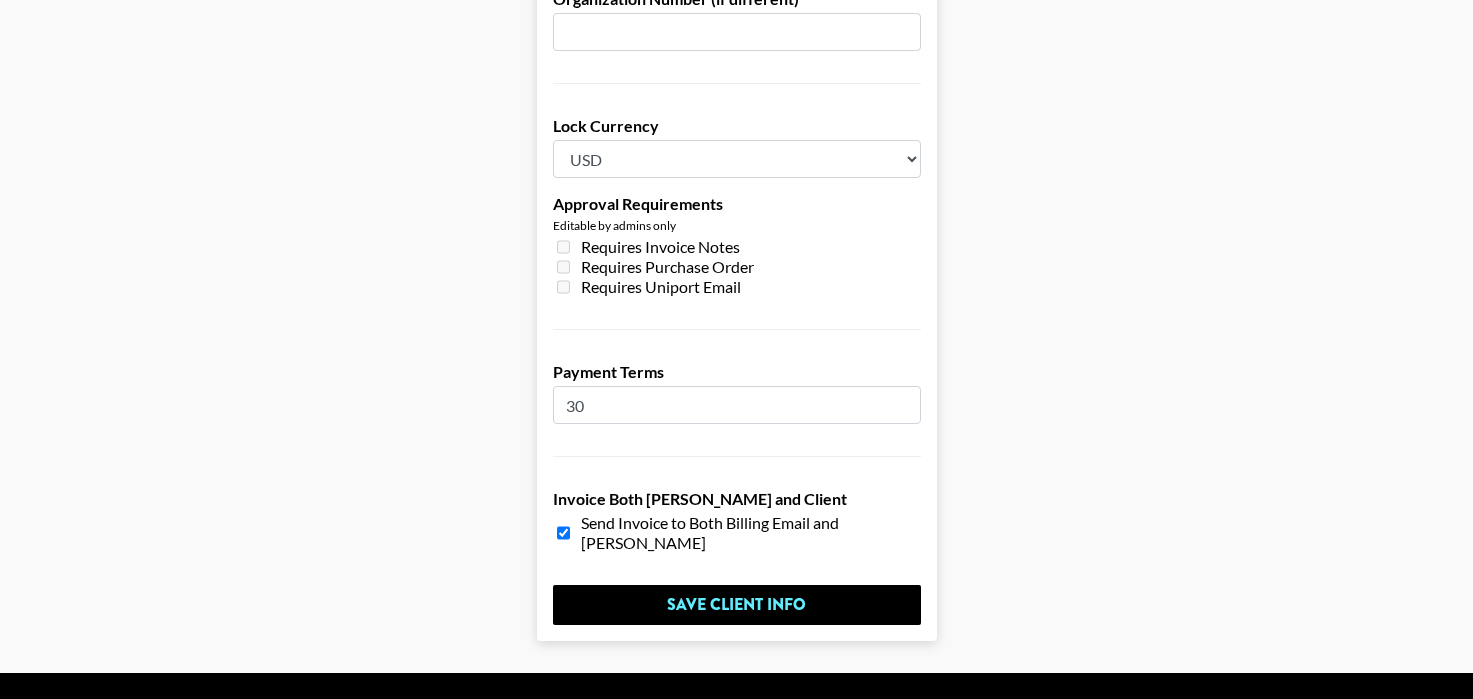 type on "30" 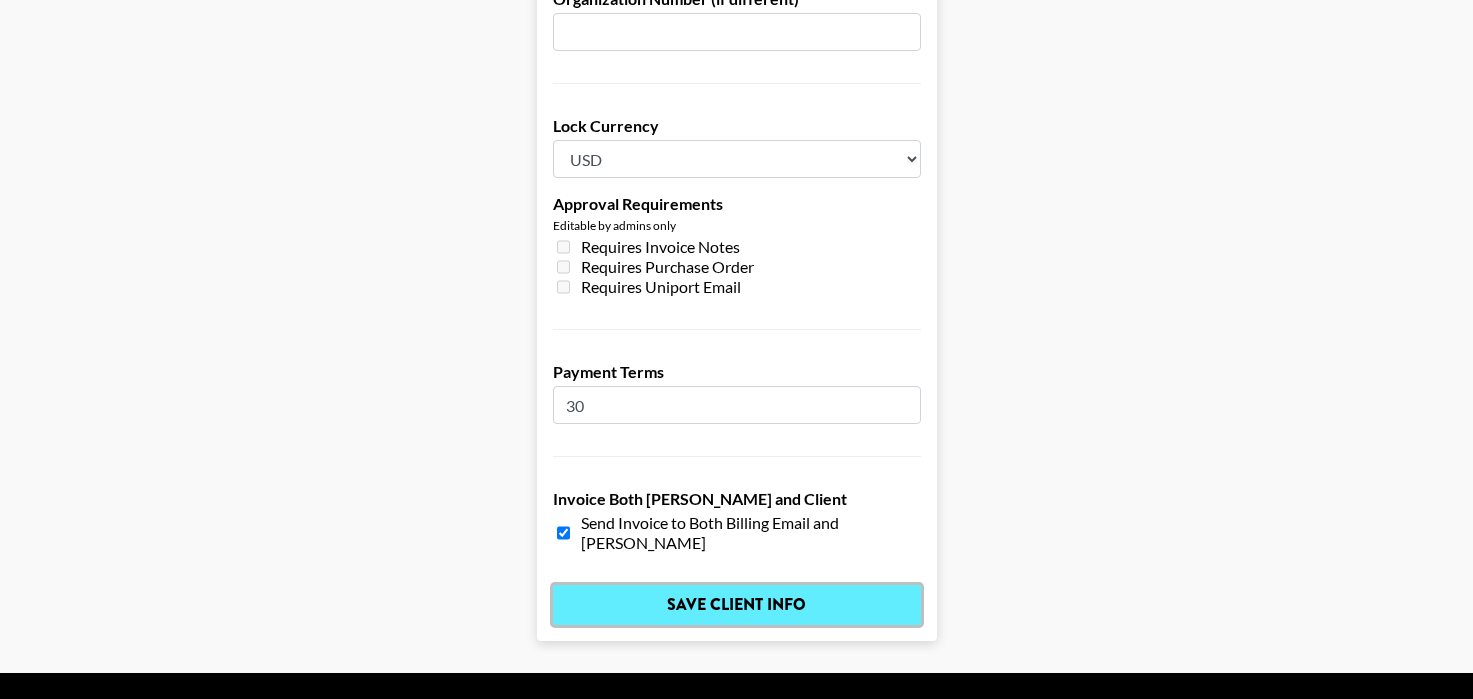 click on "Save Client Info" at bounding box center (737, 605) 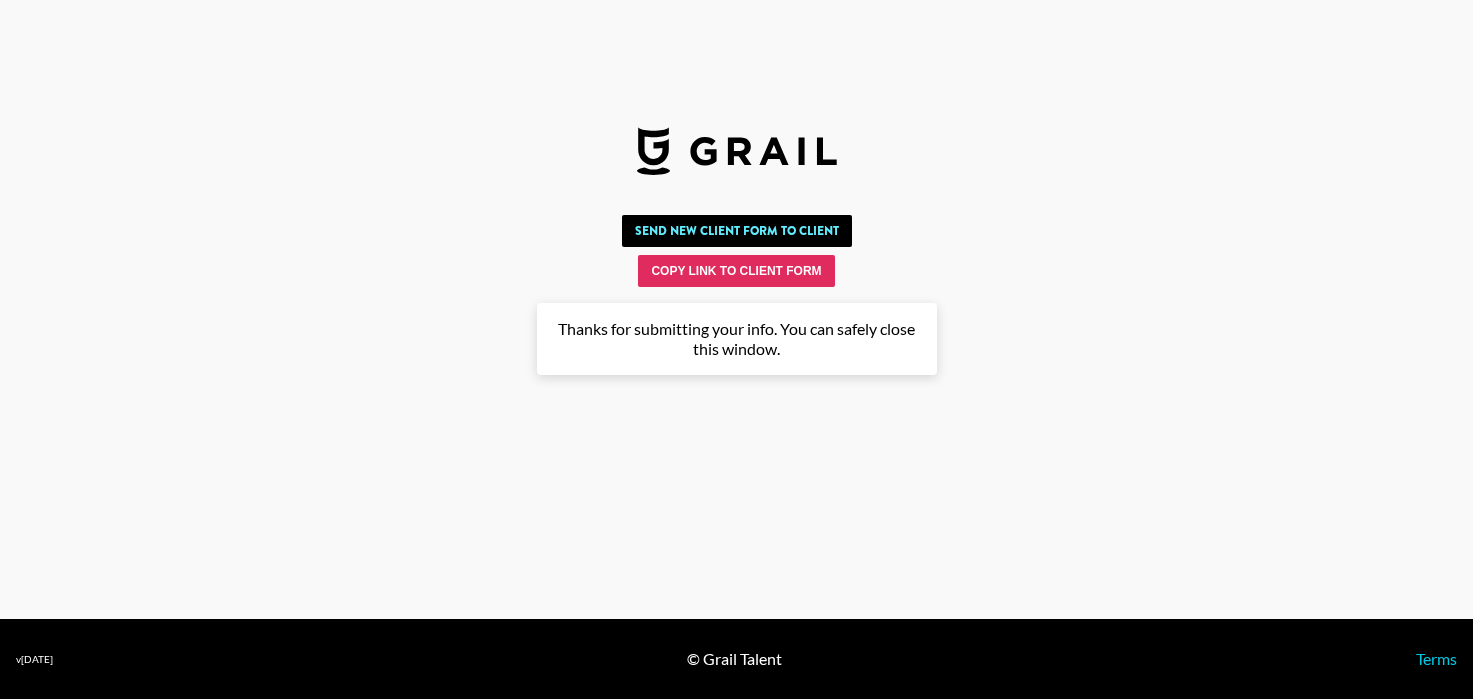 scroll, scrollTop: 0, scrollLeft: 0, axis: both 